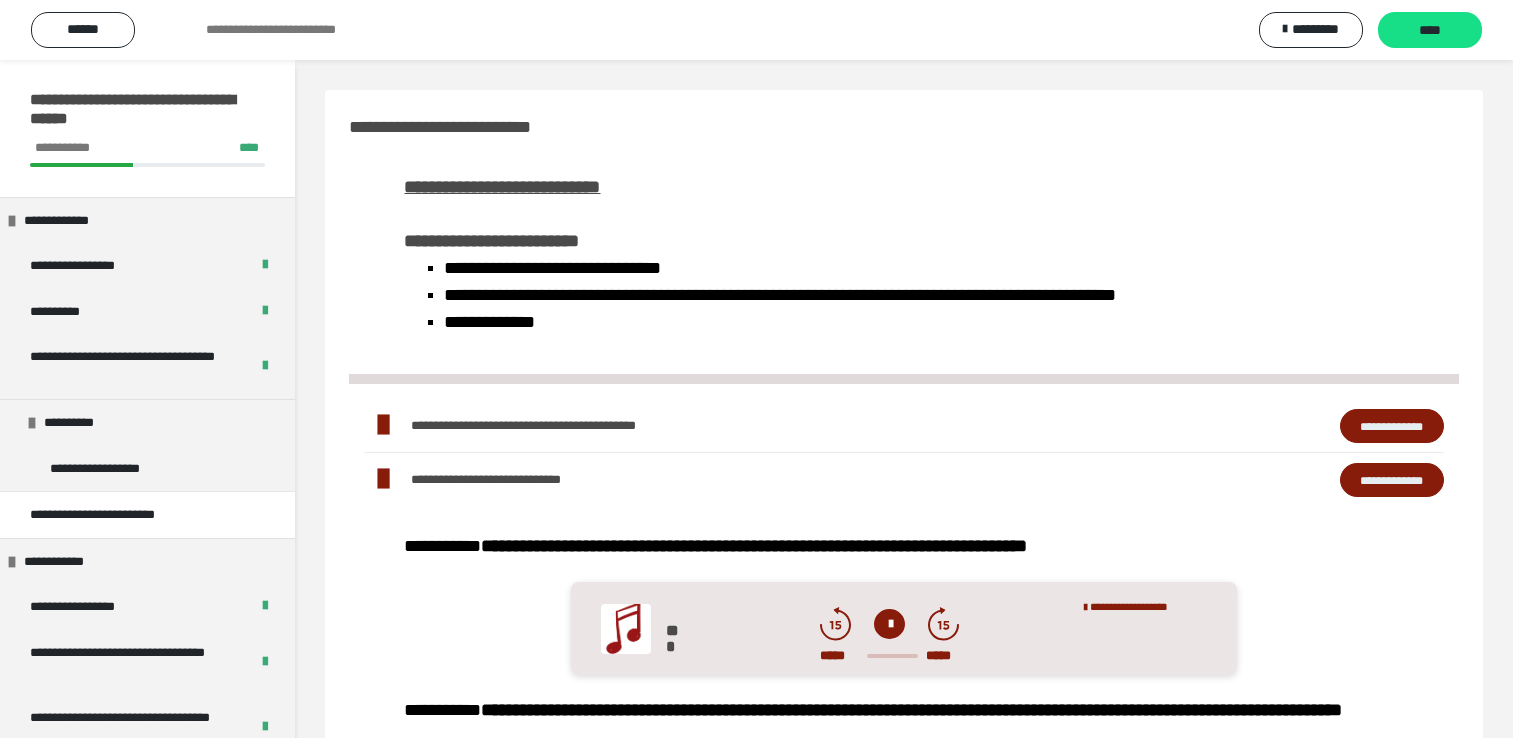 scroll, scrollTop: 1404, scrollLeft: 0, axis: vertical 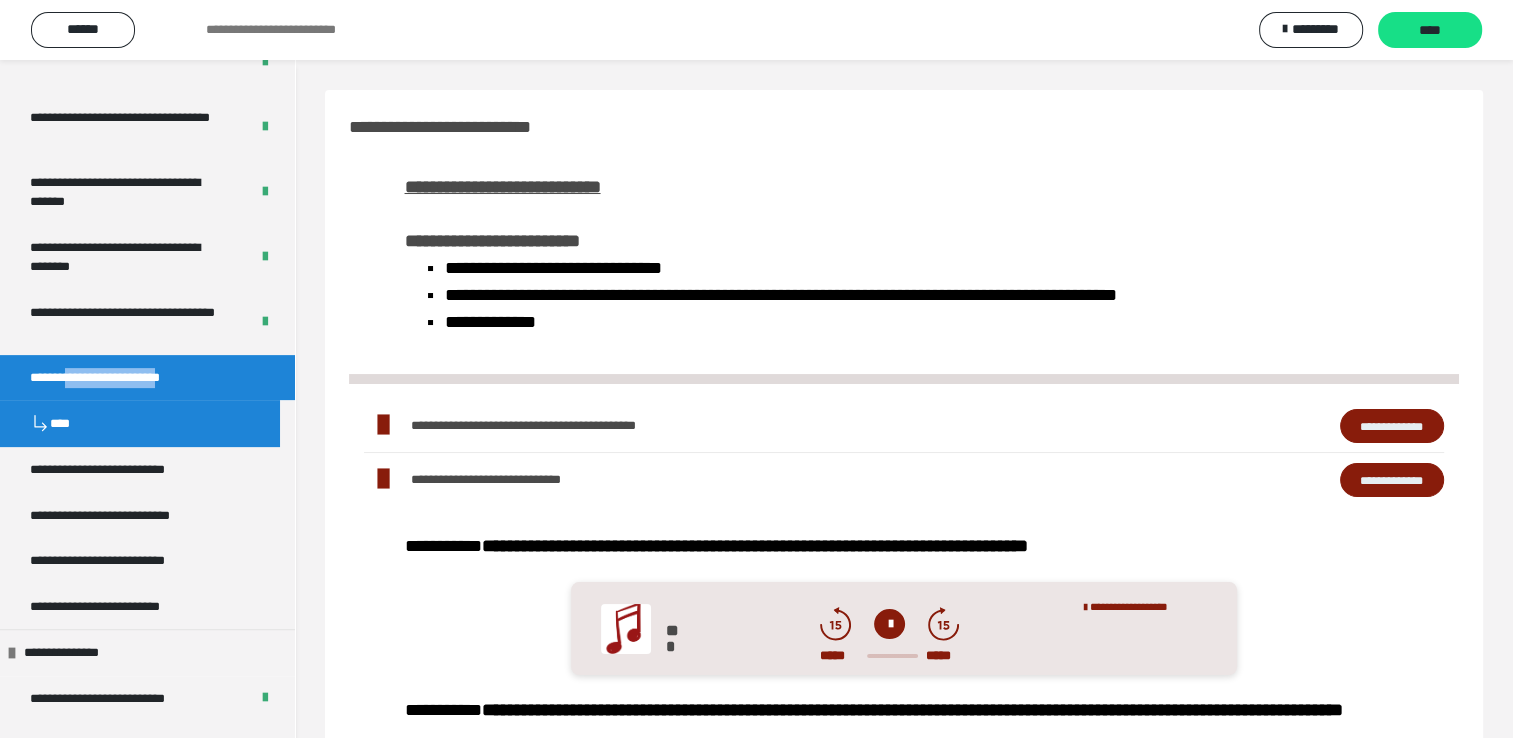 click on "**********" at bounding box center [1392, 426] 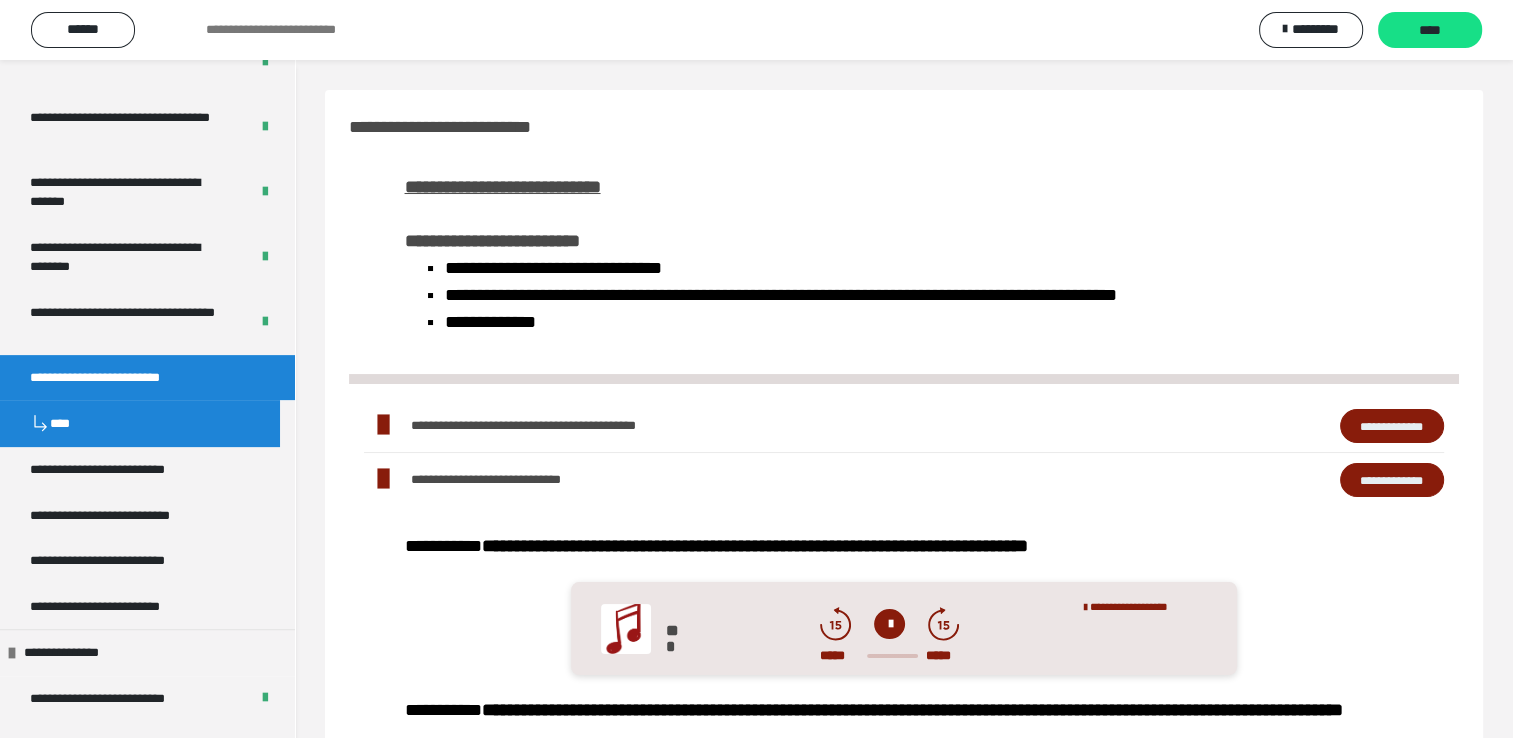 click at bounding box center [889, 624] 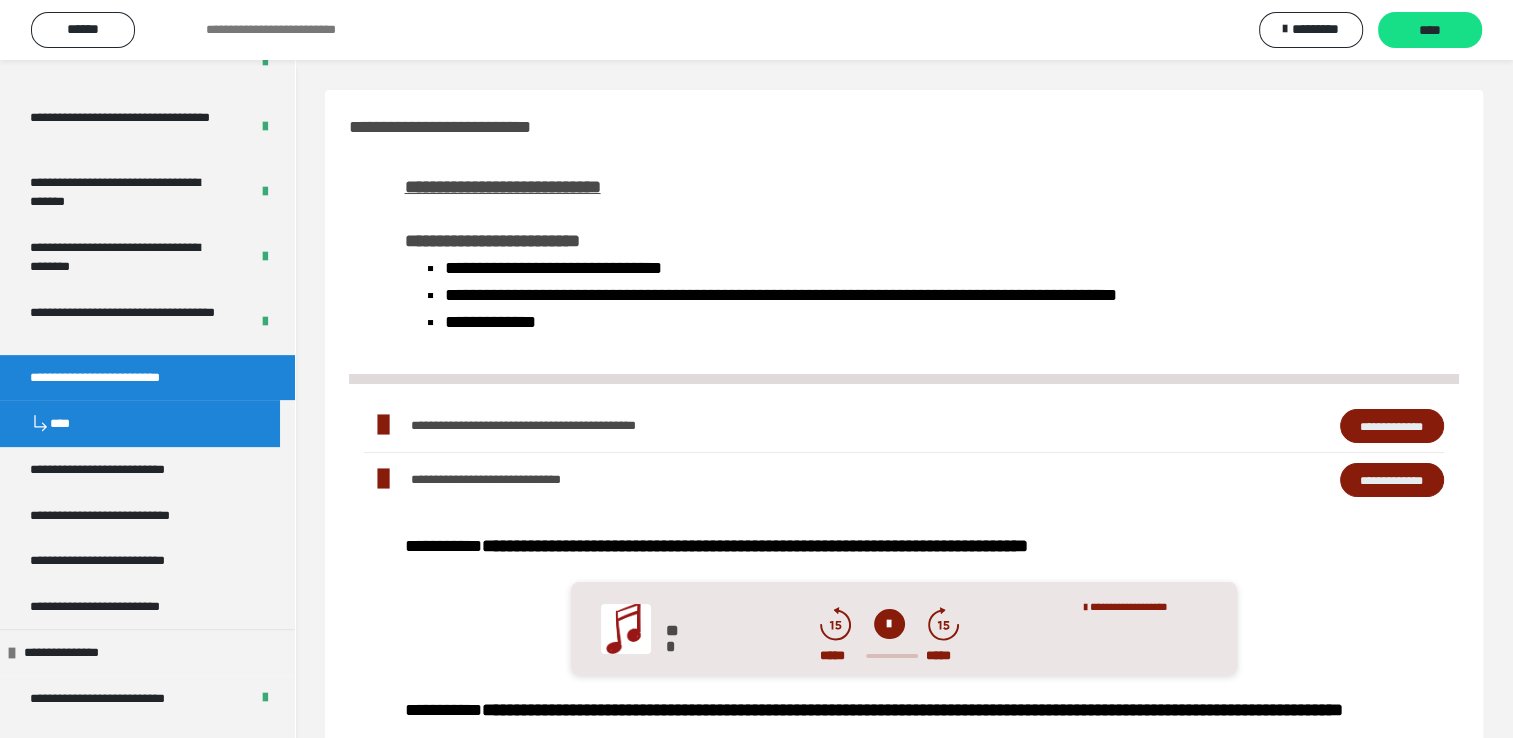 click at bounding box center [889, 624] 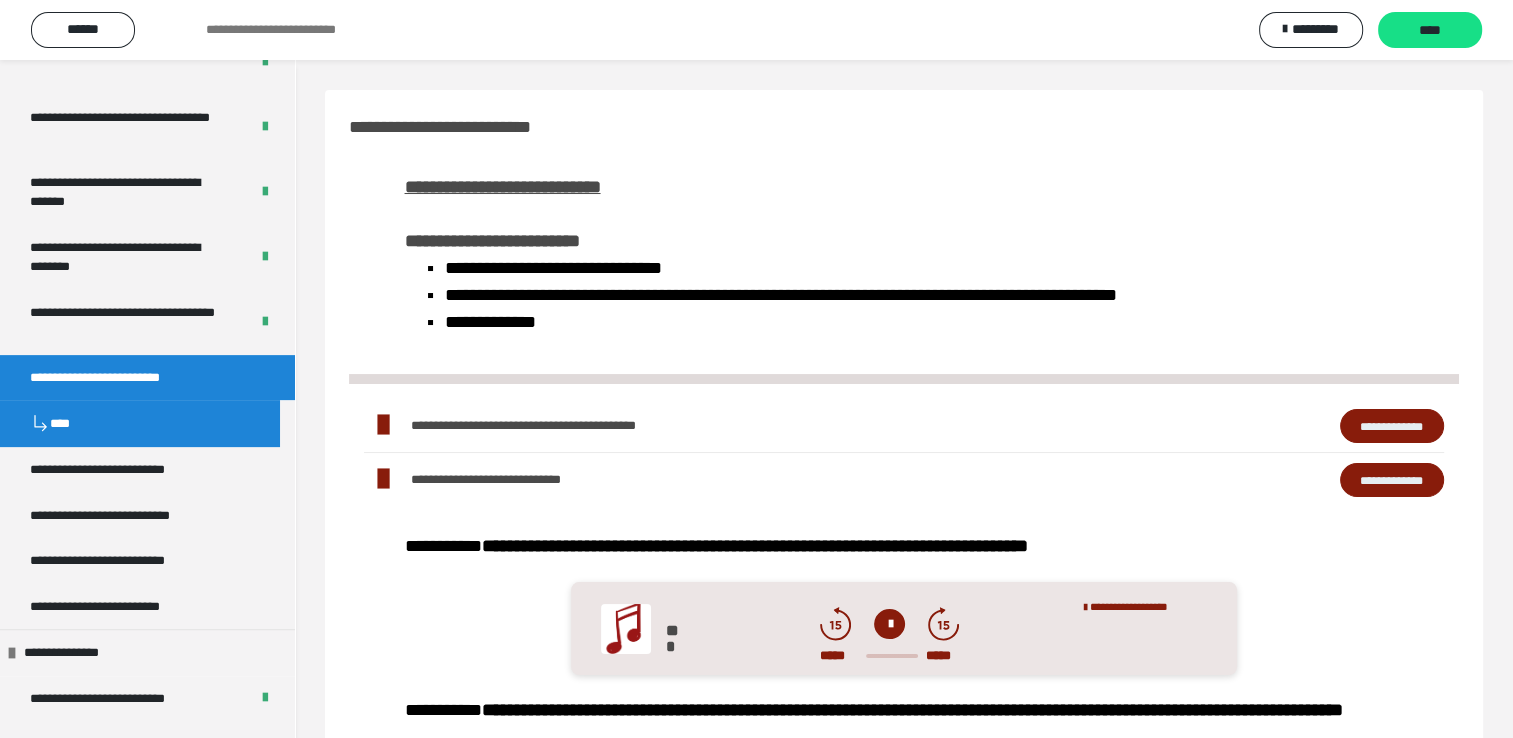 click at bounding box center [889, 624] 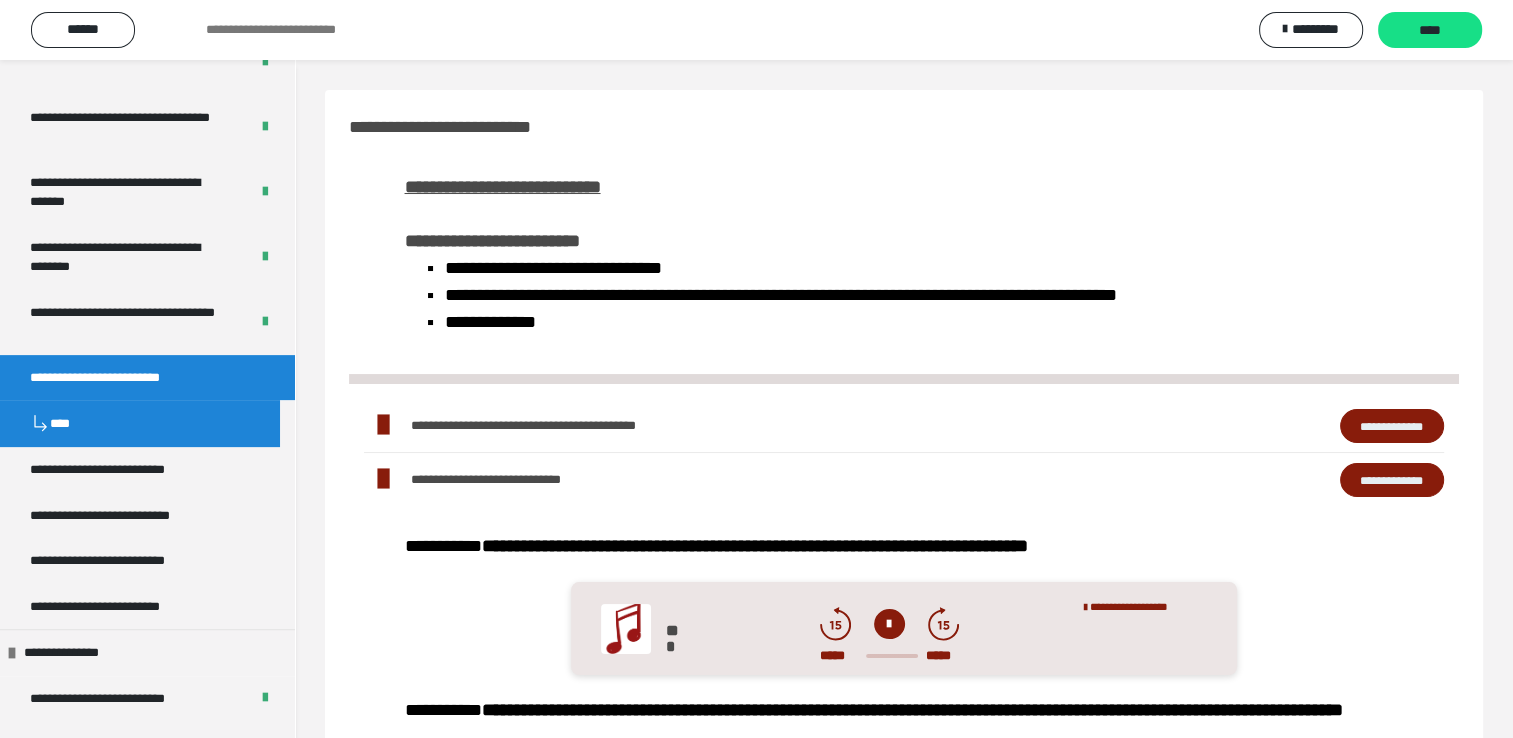 click at bounding box center [889, 624] 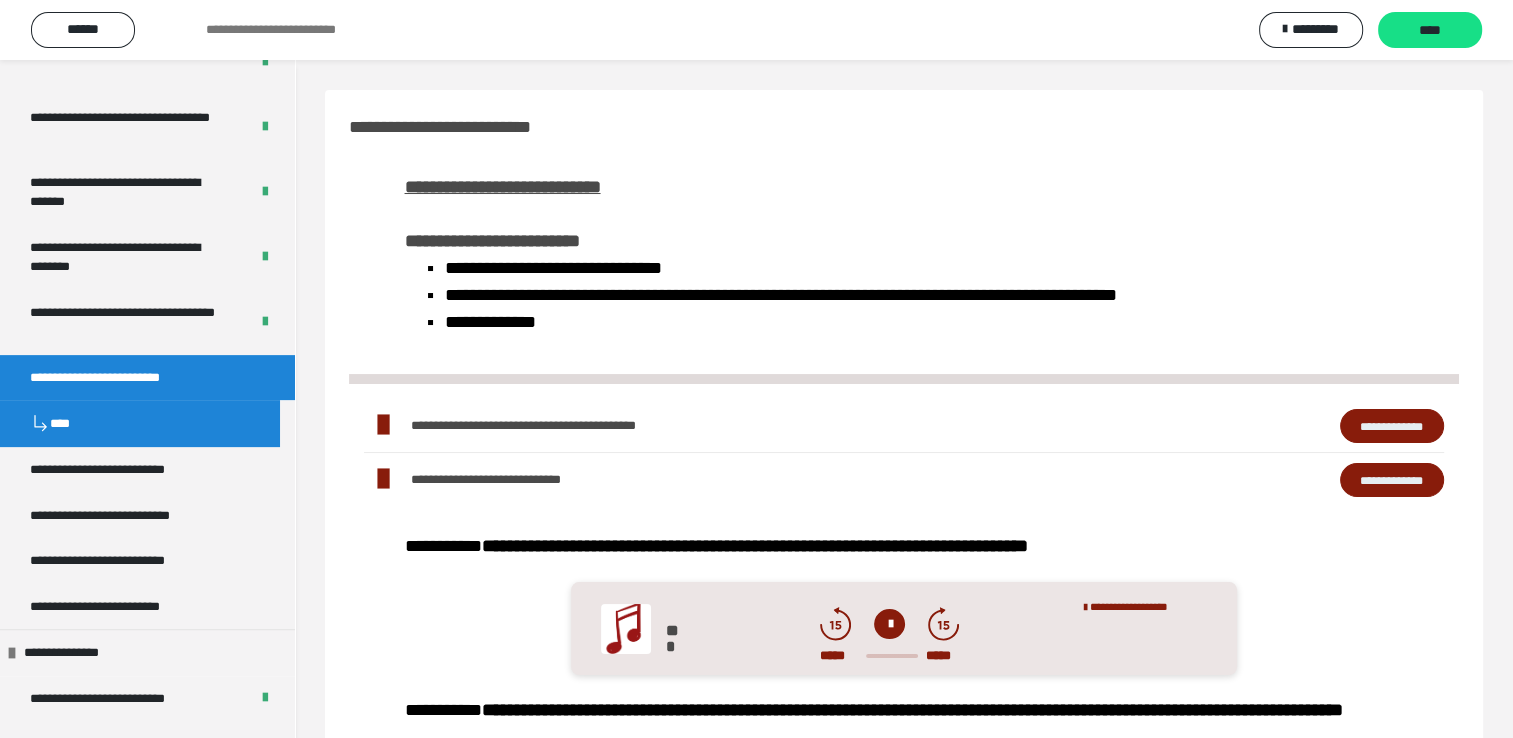 click at bounding box center (889, 624) 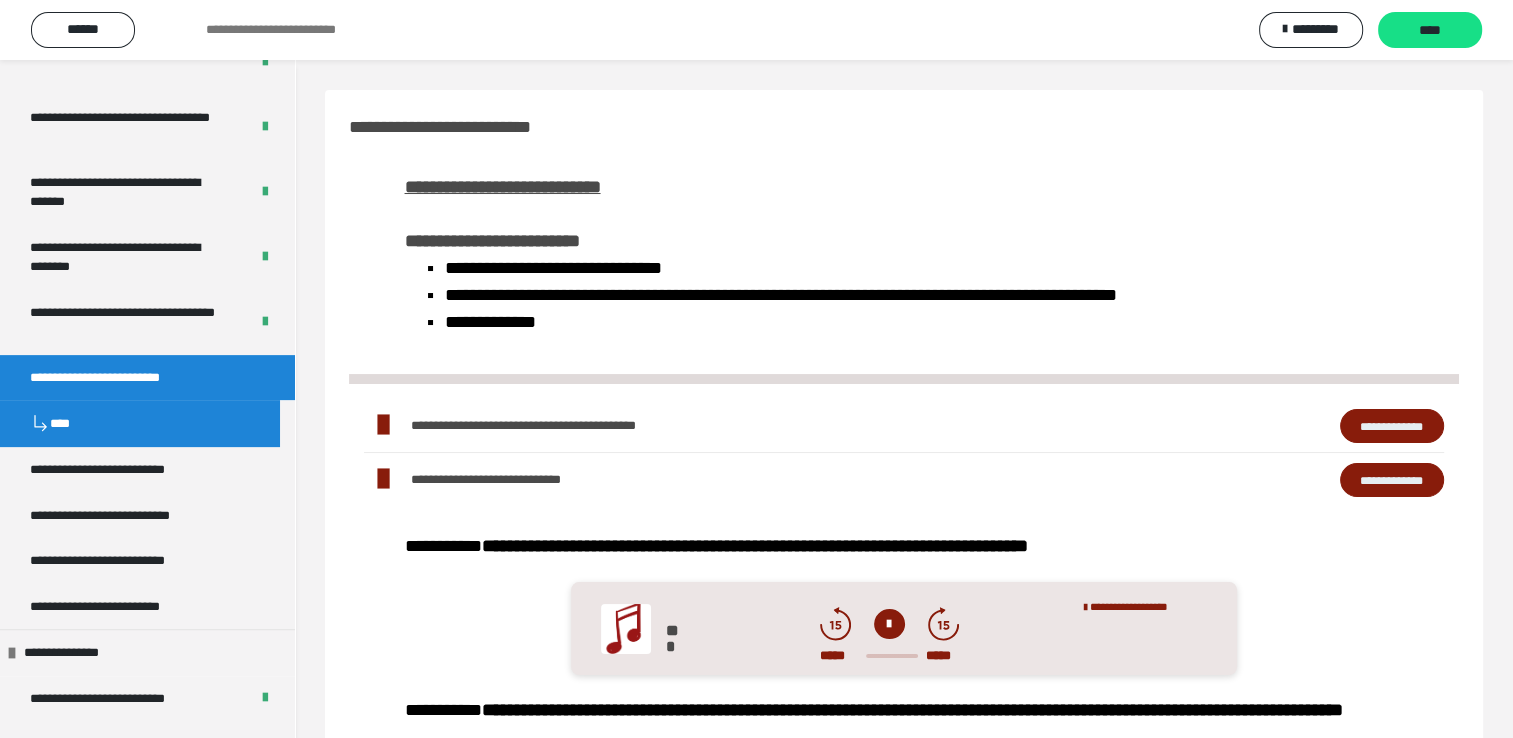 click at bounding box center (889, 624) 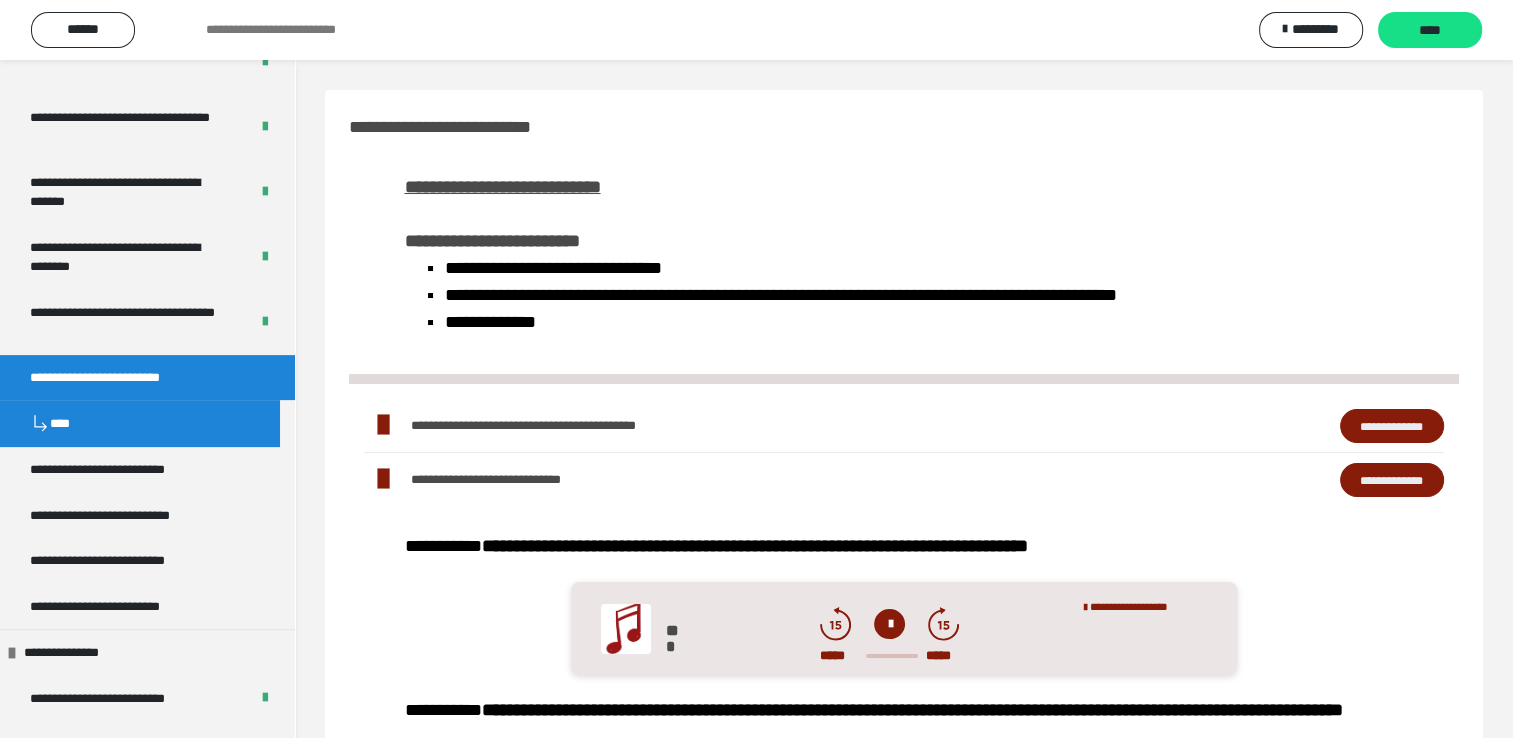 click at bounding box center (889, 624) 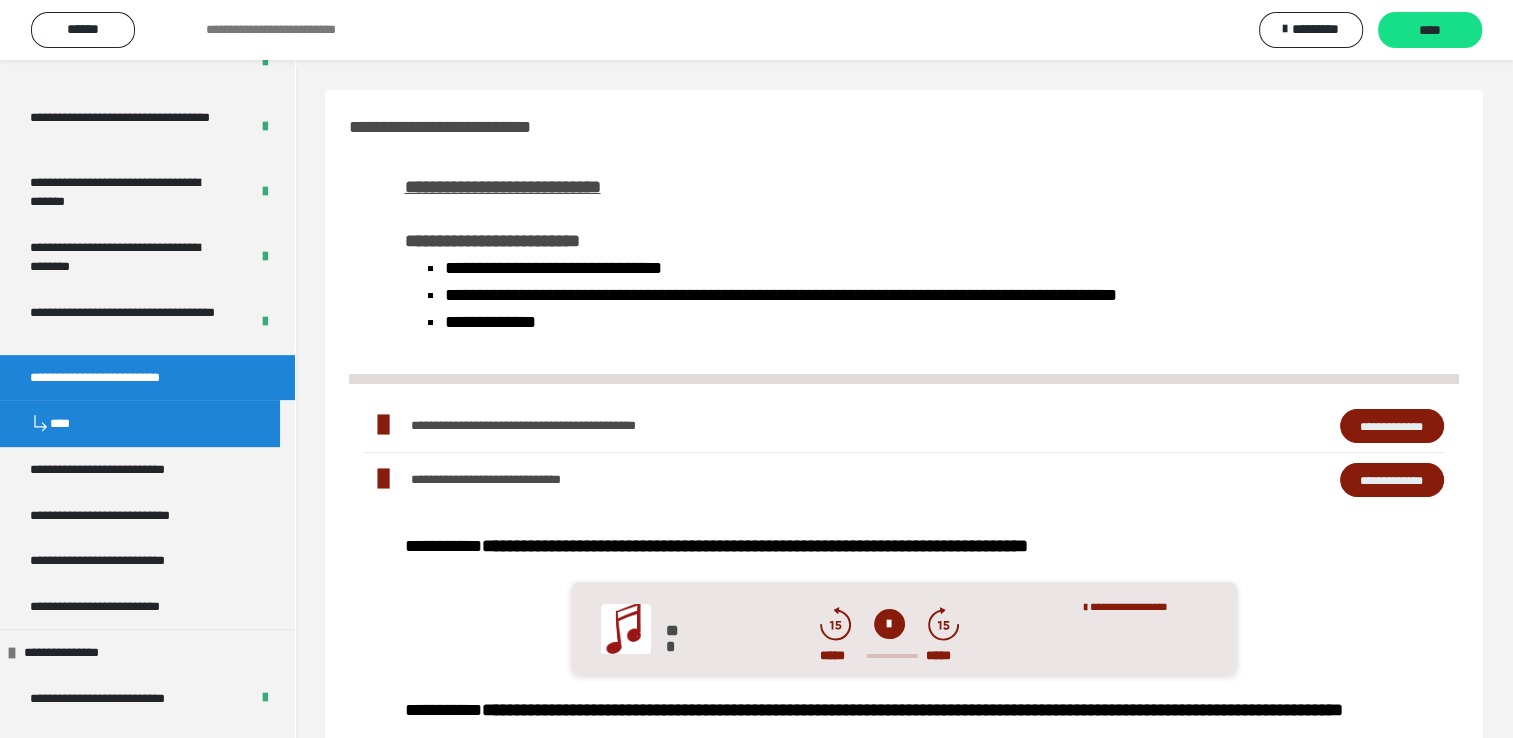 click at bounding box center (889, 624) 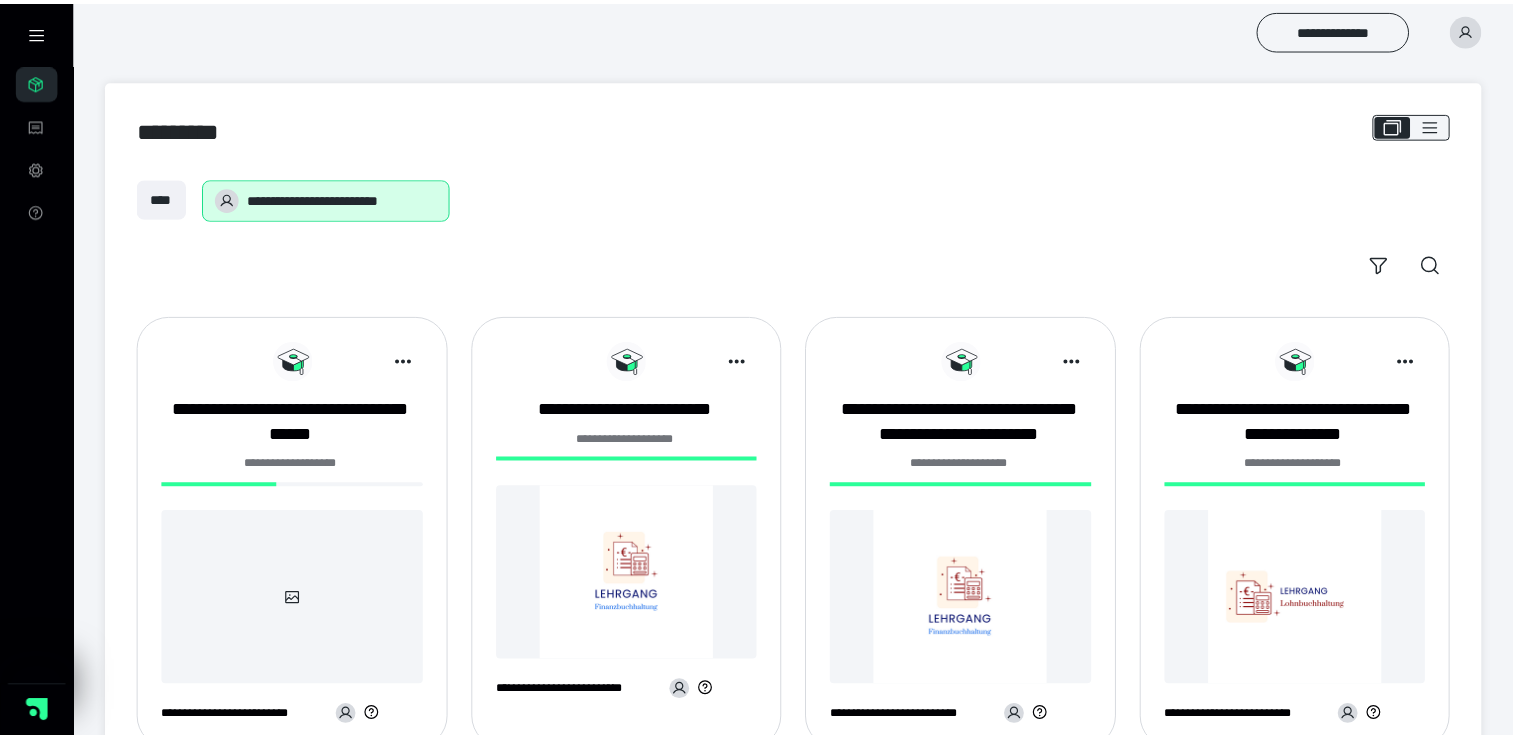 scroll, scrollTop: 0, scrollLeft: 0, axis: both 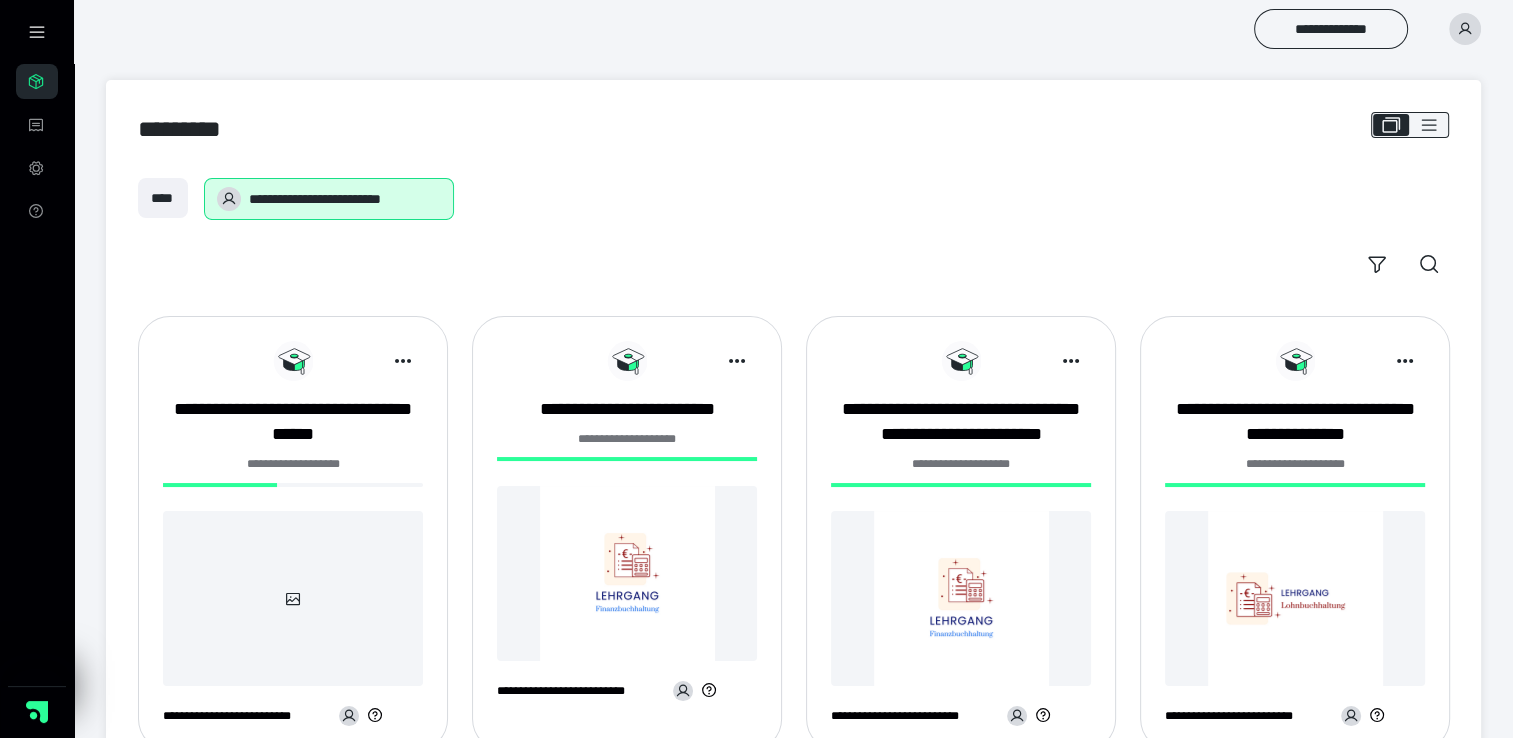 click at bounding box center (293, 598) 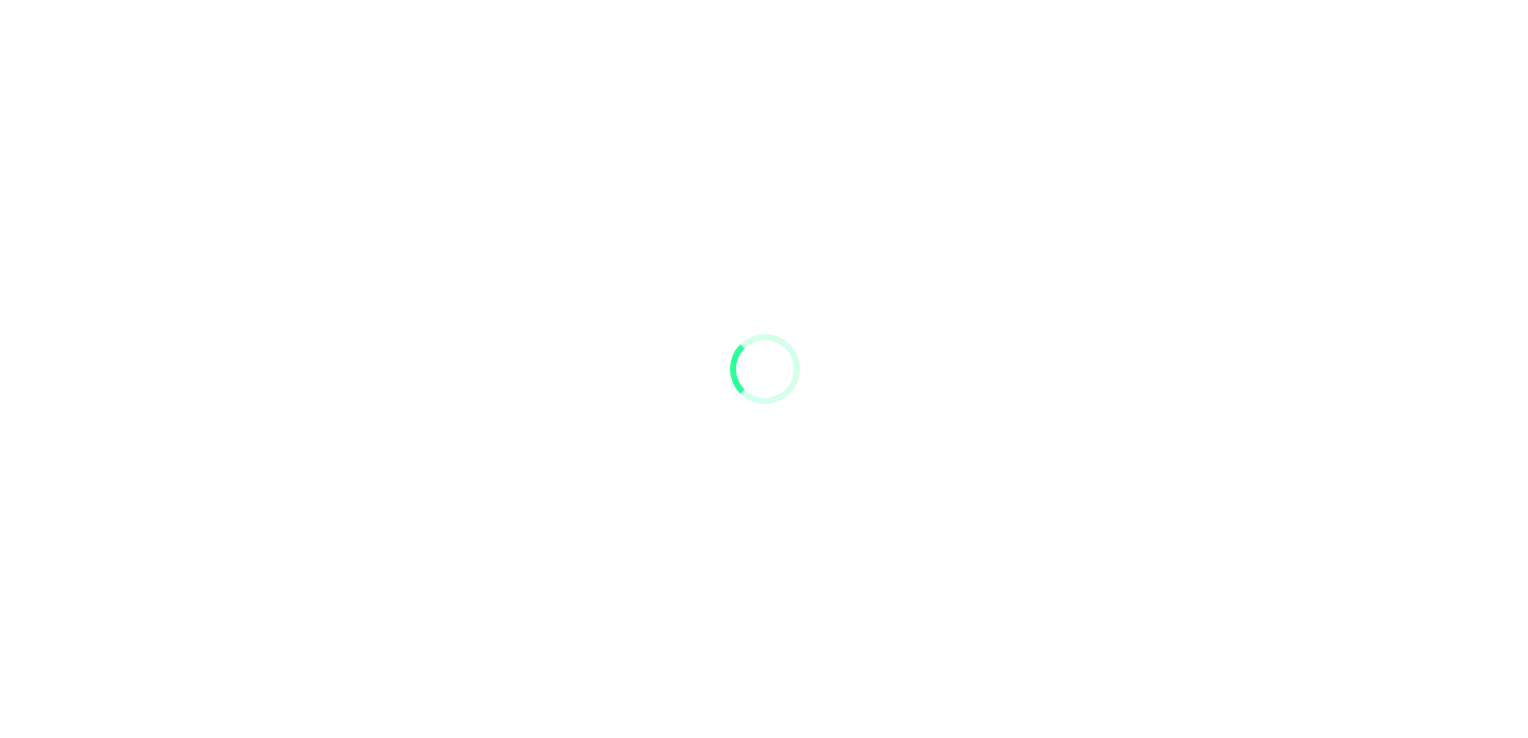 scroll, scrollTop: 0, scrollLeft: 0, axis: both 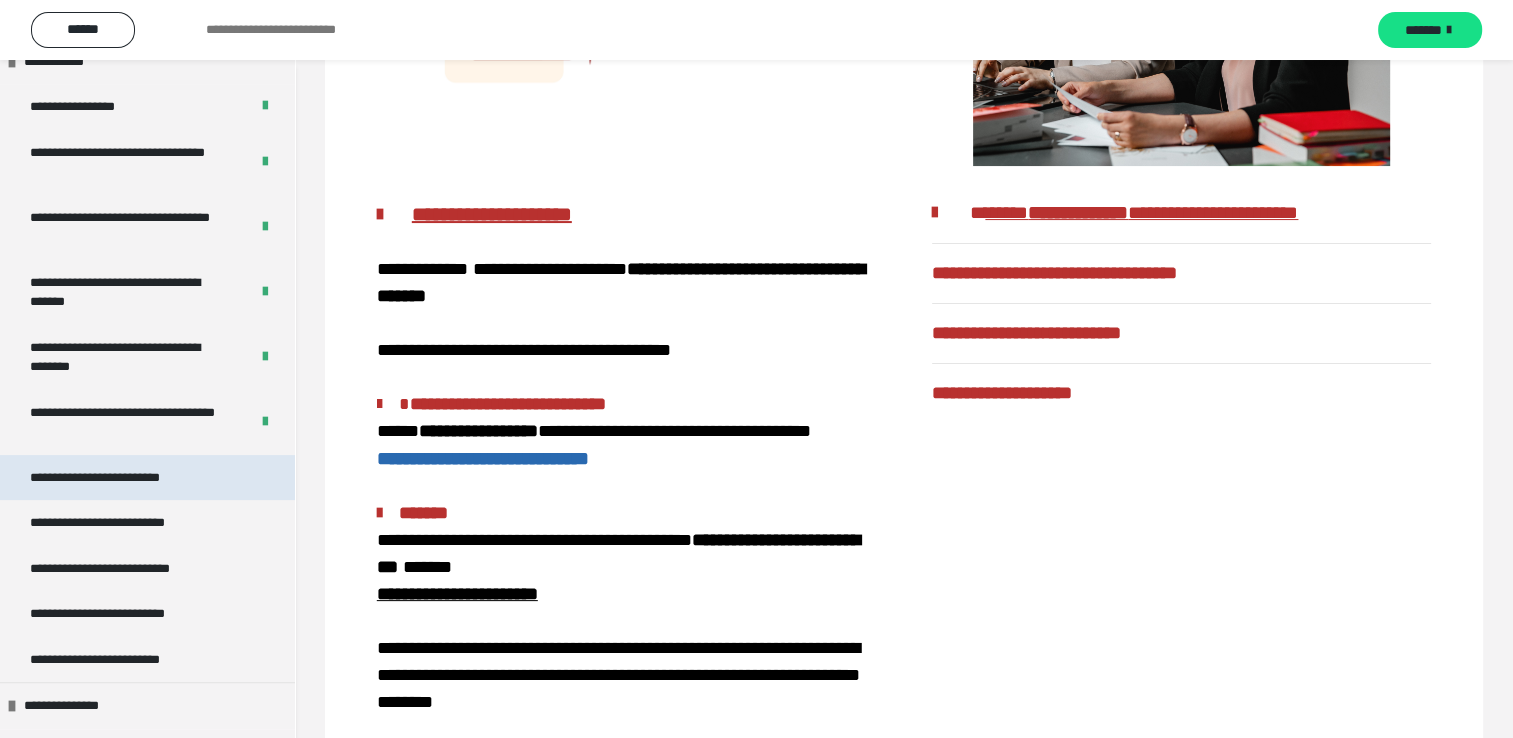 click on "**********" at bounding box center [124, 478] 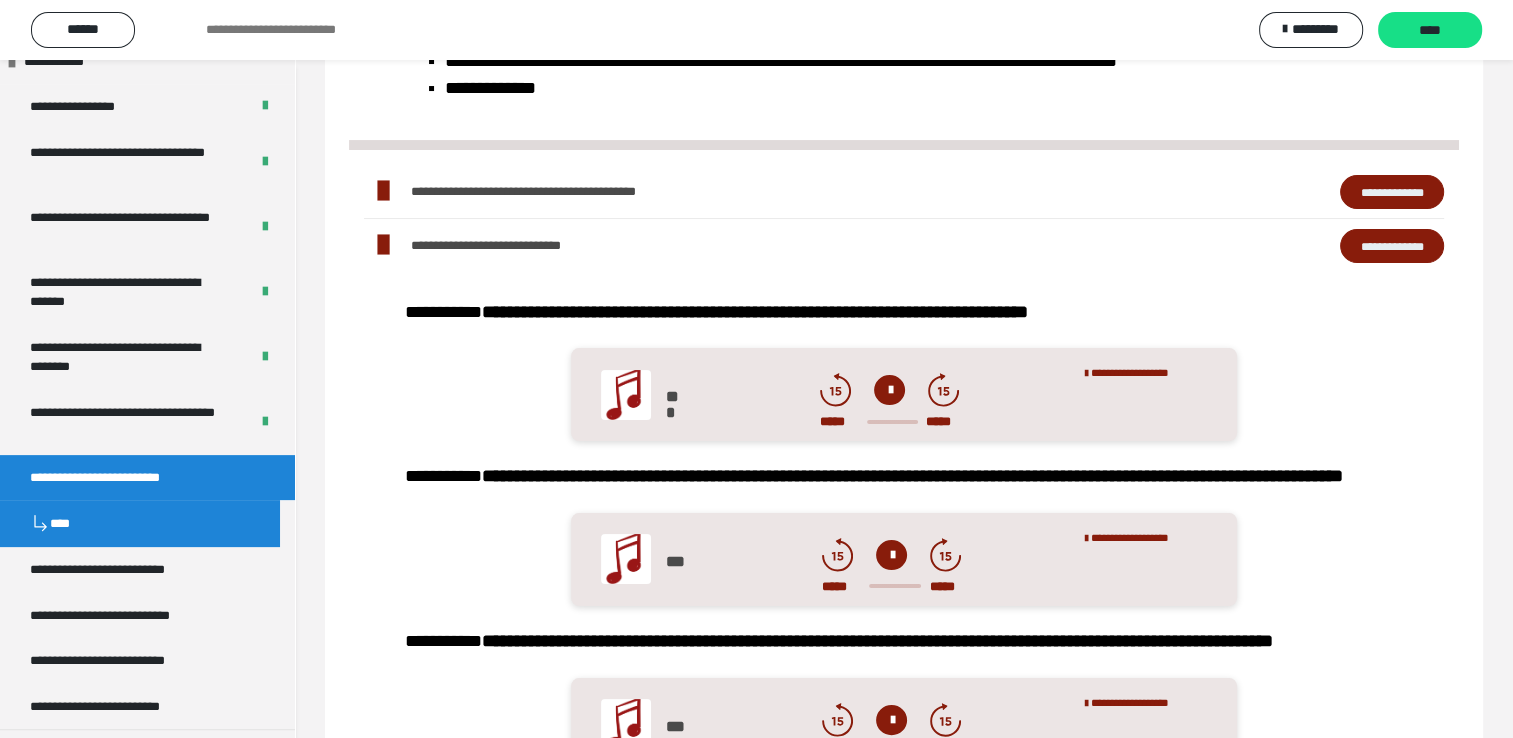 scroll, scrollTop: 200, scrollLeft: 0, axis: vertical 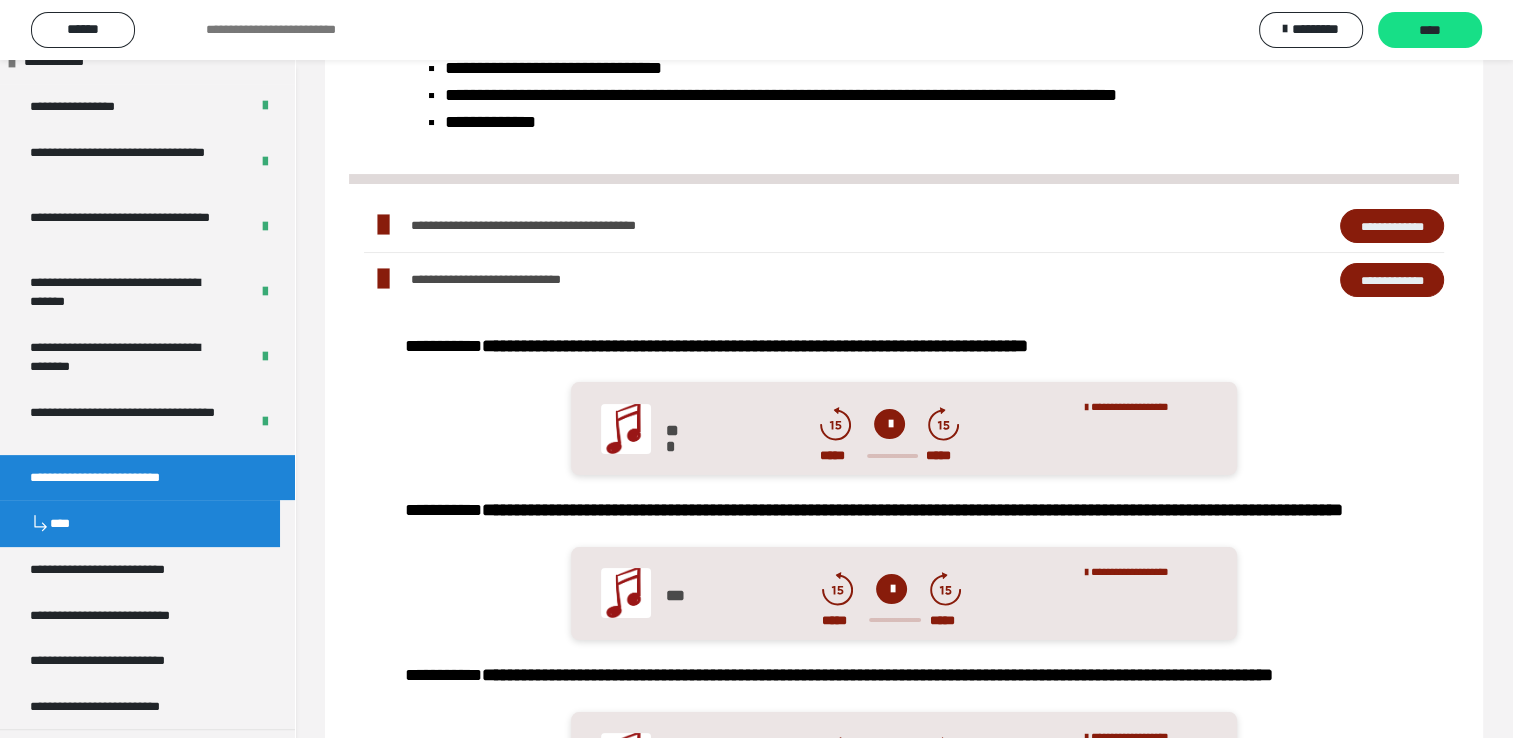 click at bounding box center (889, 424) 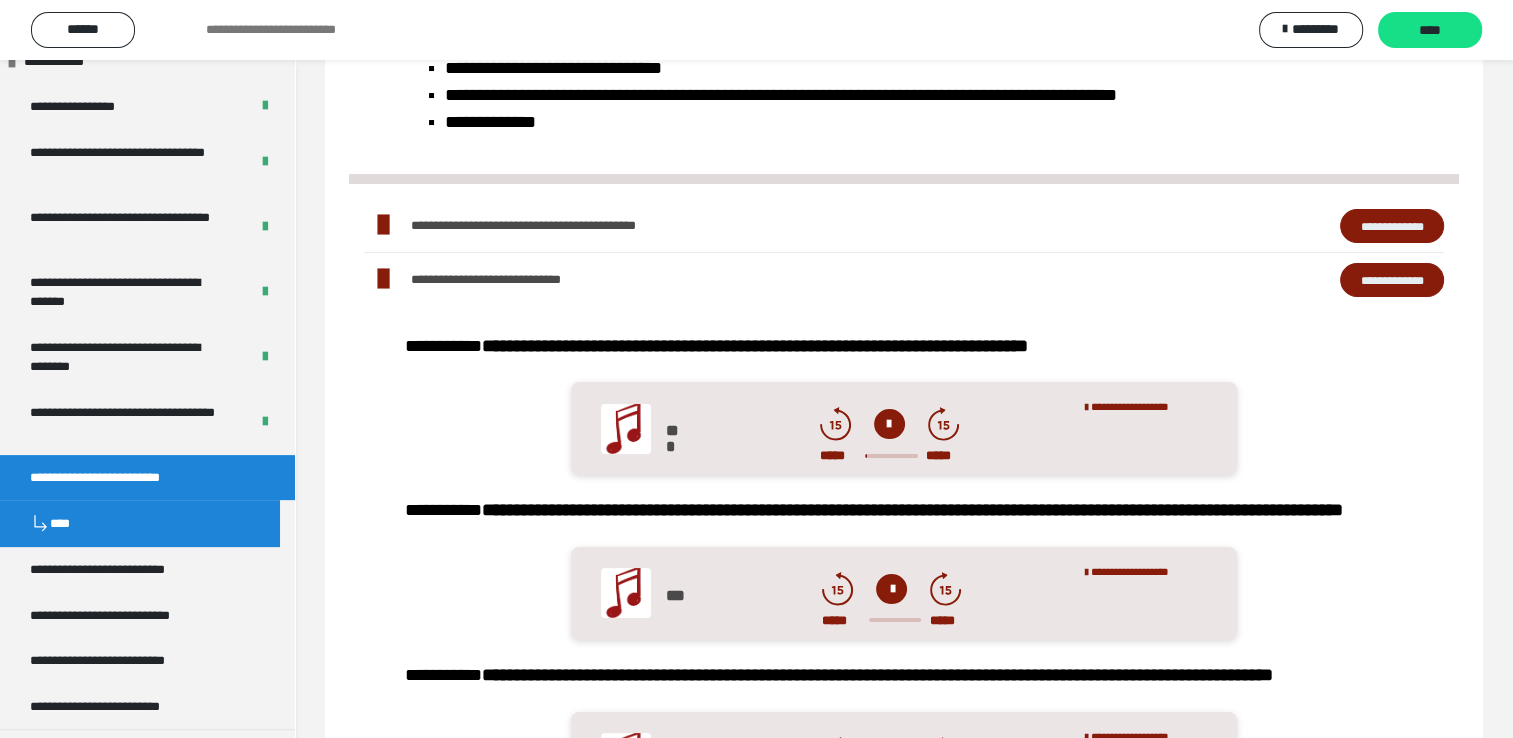 click at bounding box center [889, 424] 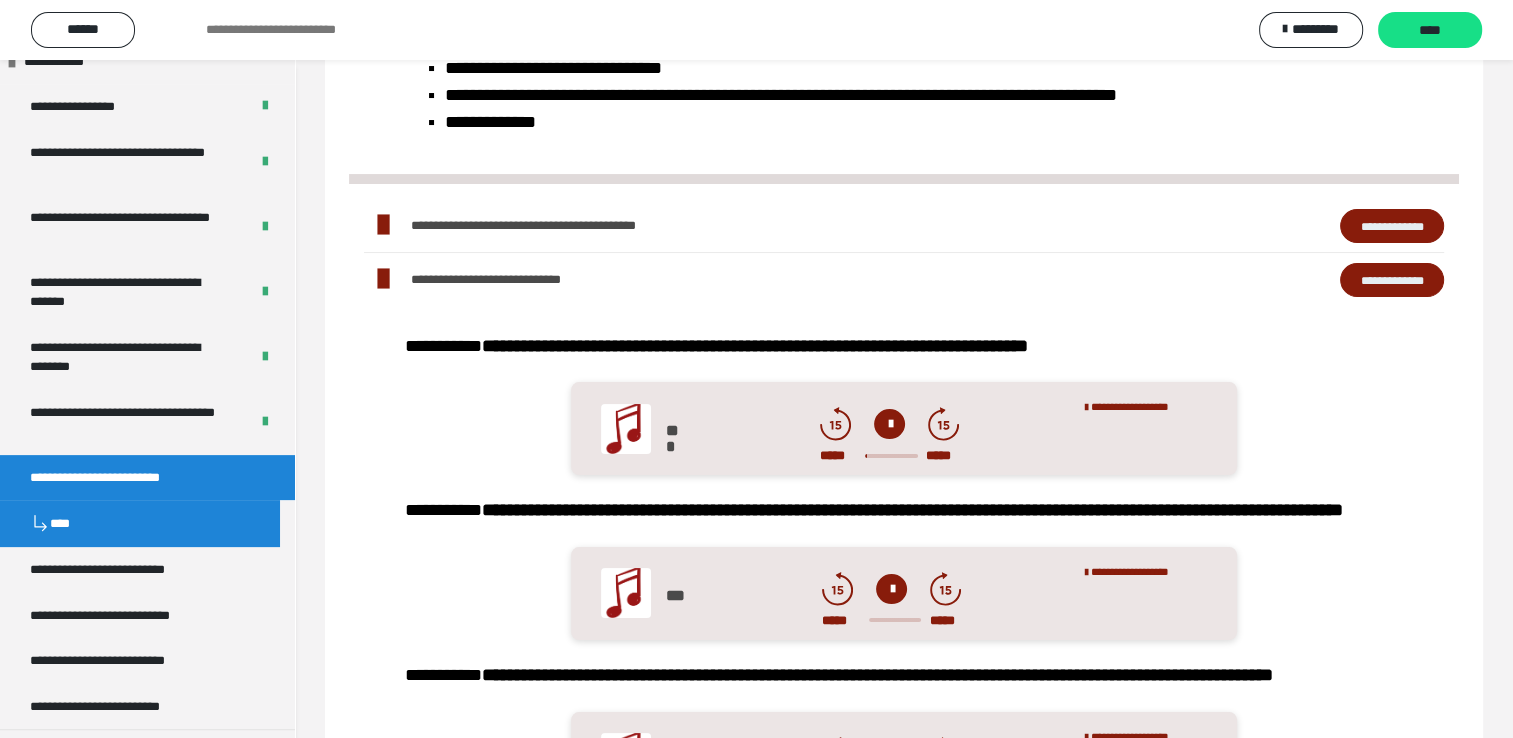 click at bounding box center [889, 424] 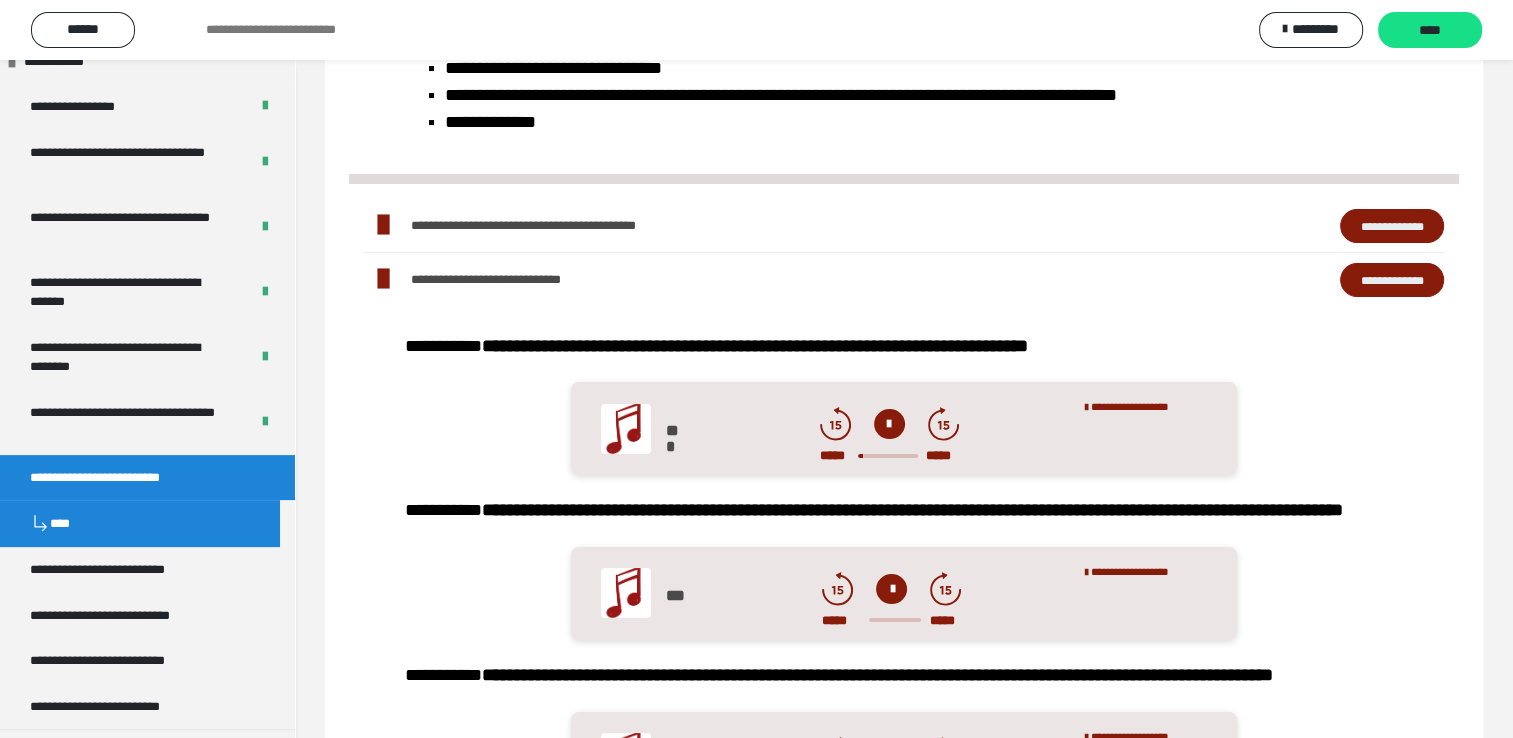 click on "**********" at bounding box center (769, 279) 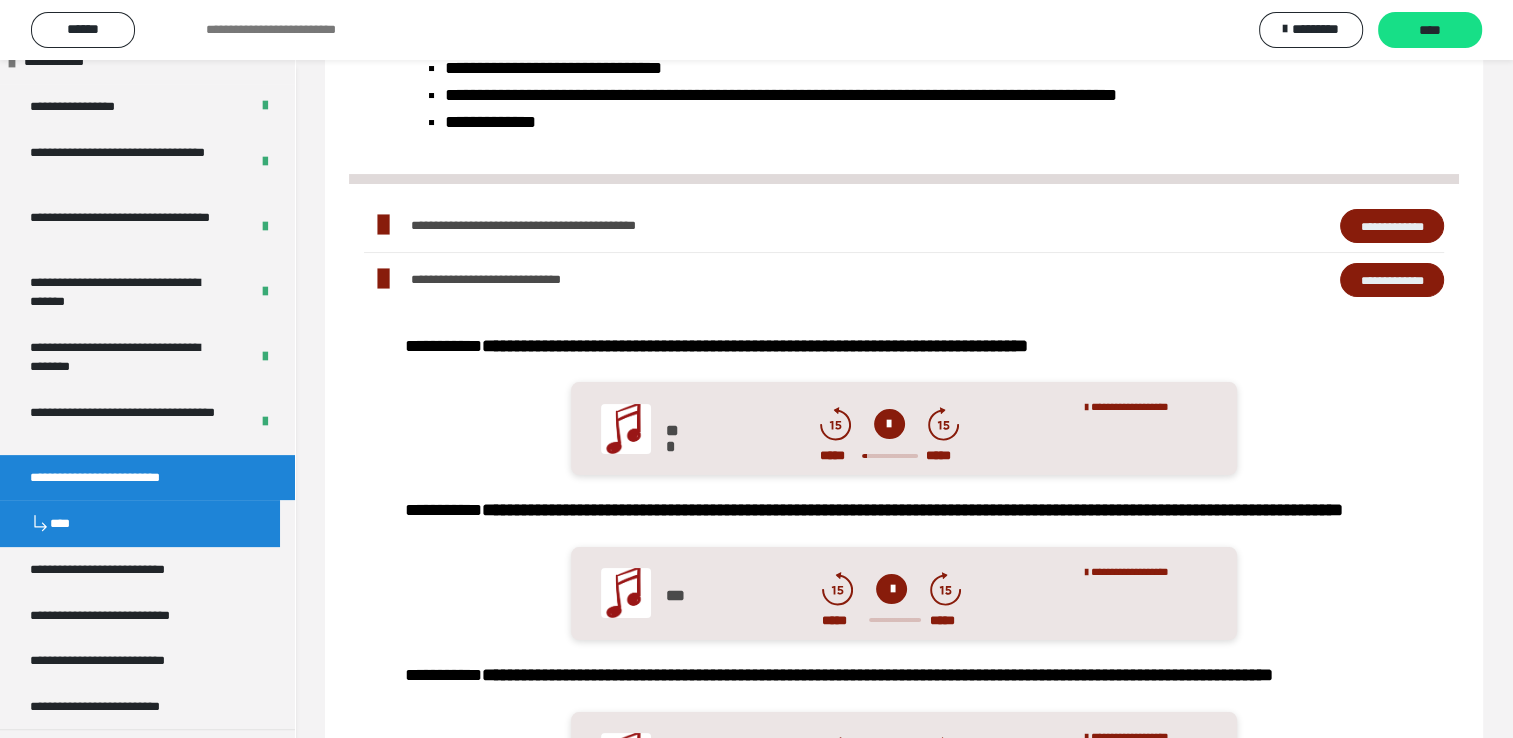 click at bounding box center (889, 424) 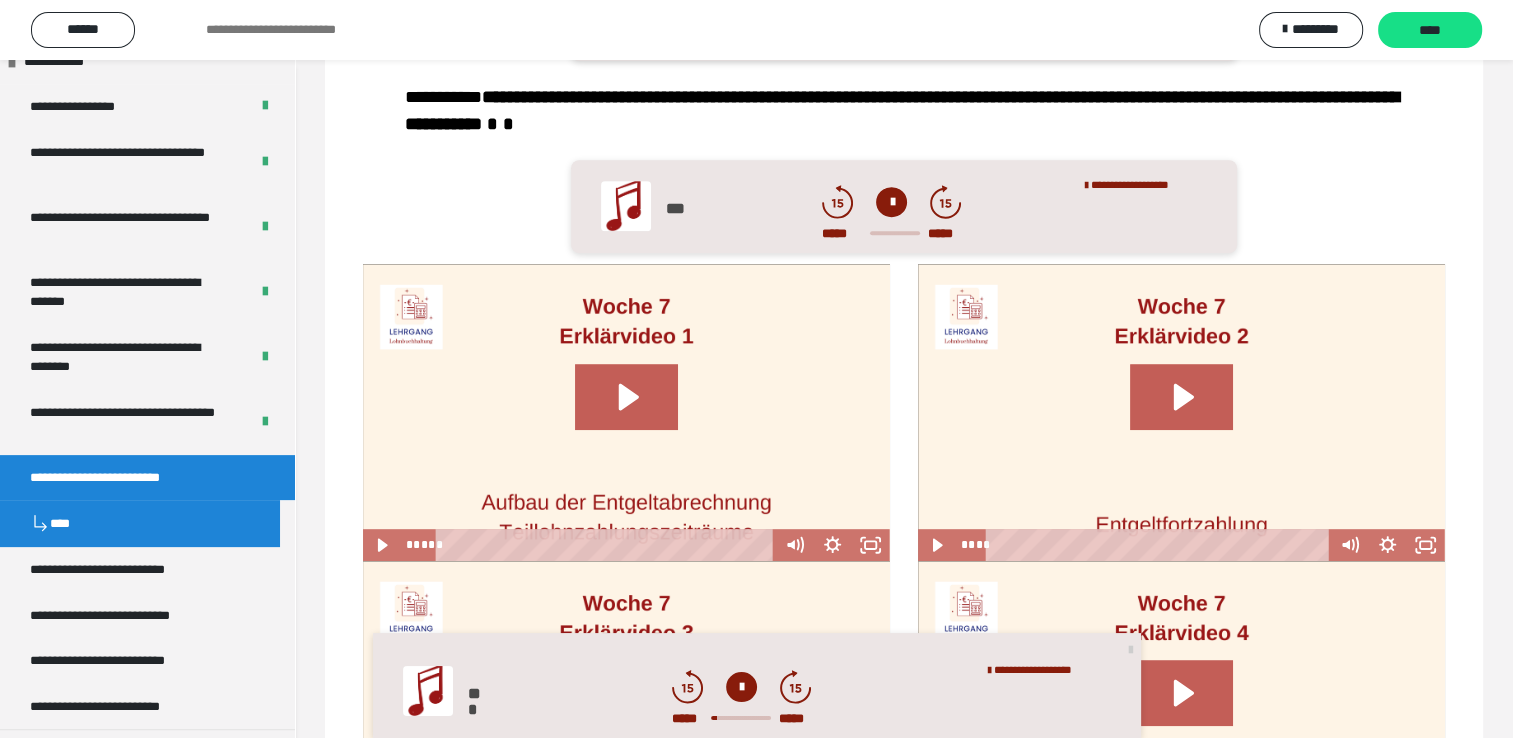 scroll, scrollTop: 900, scrollLeft: 0, axis: vertical 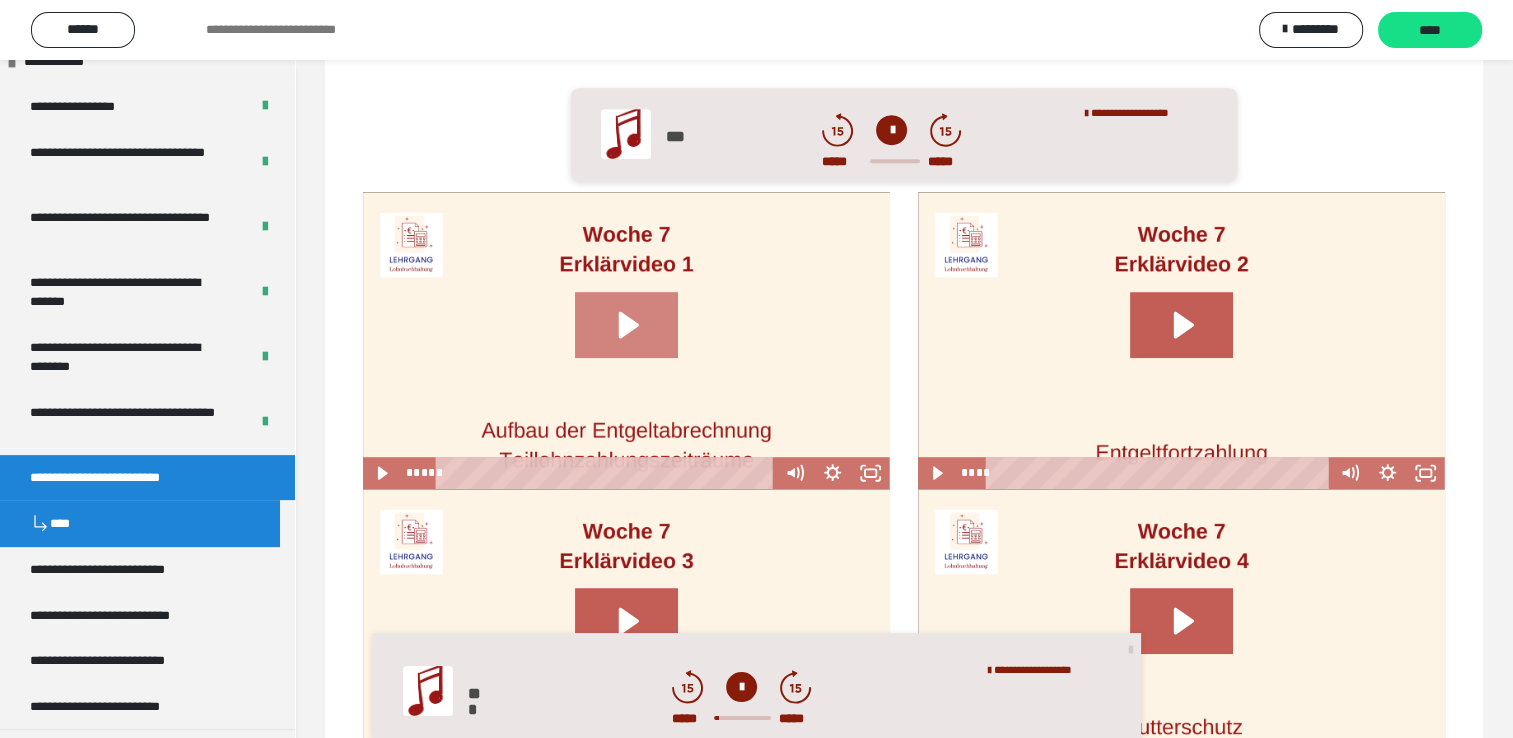 click 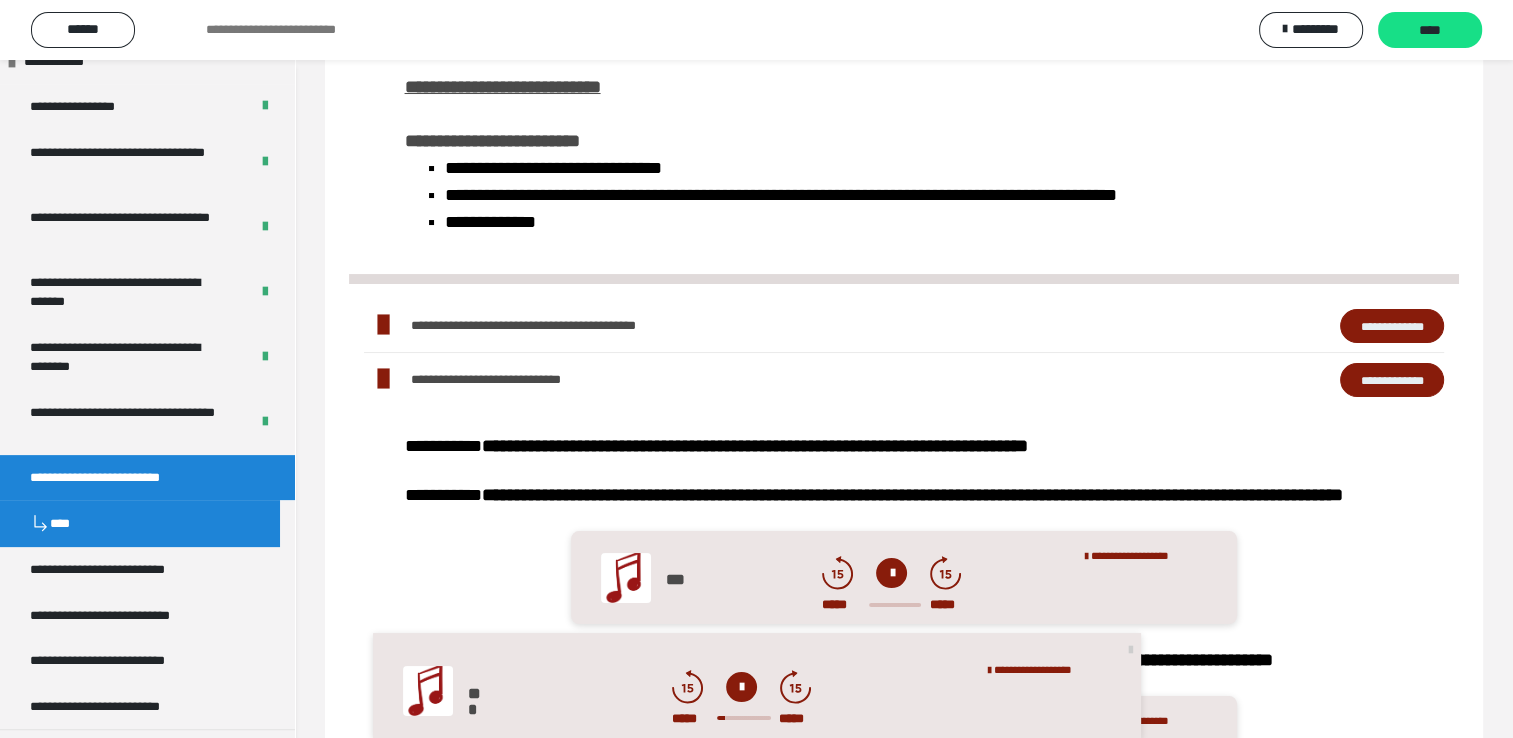 scroll, scrollTop: 500, scrollLeft: 0, axis: vertical 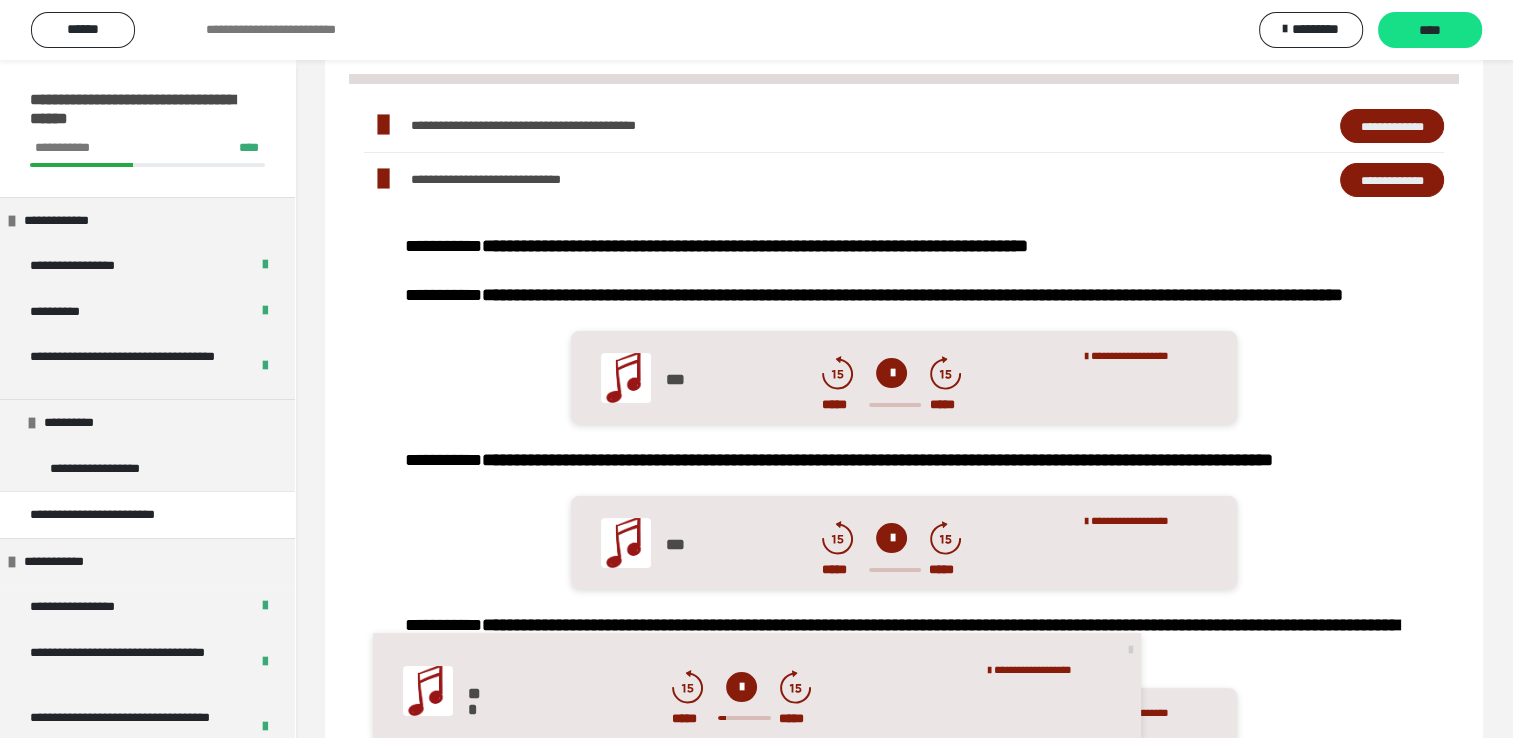 click at bounding box center (741, 687) 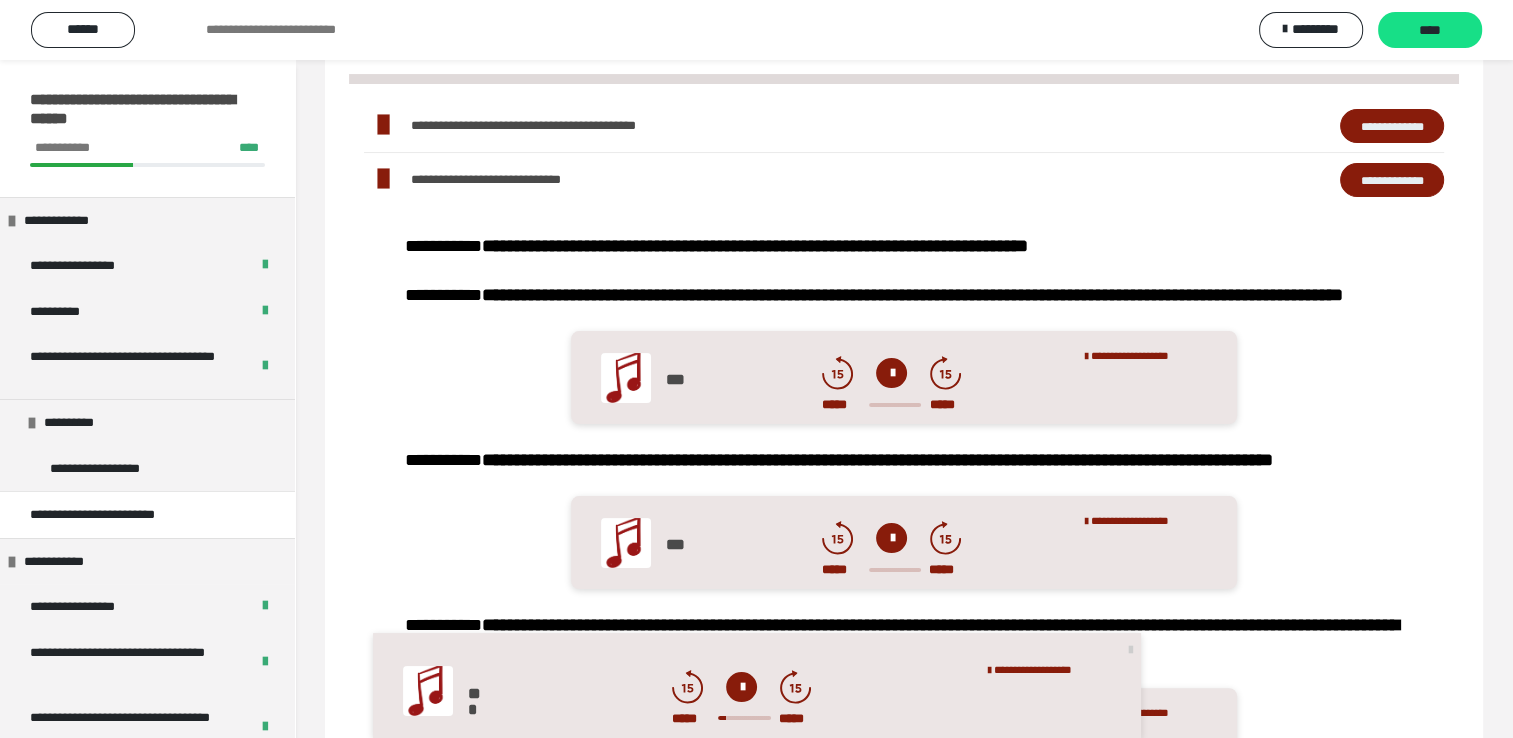click at bounding box center (741, 687) 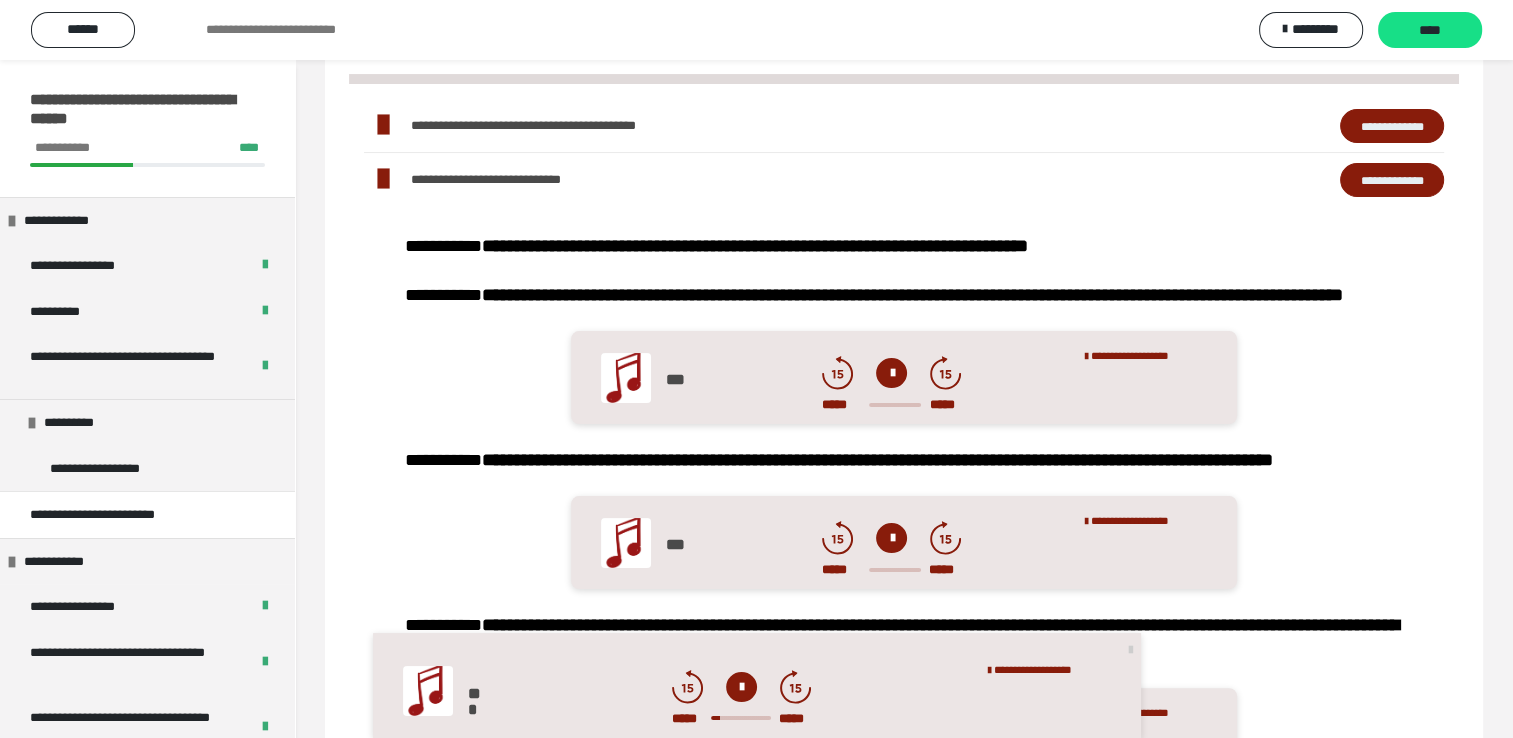 click at bounding box center [741, 687] 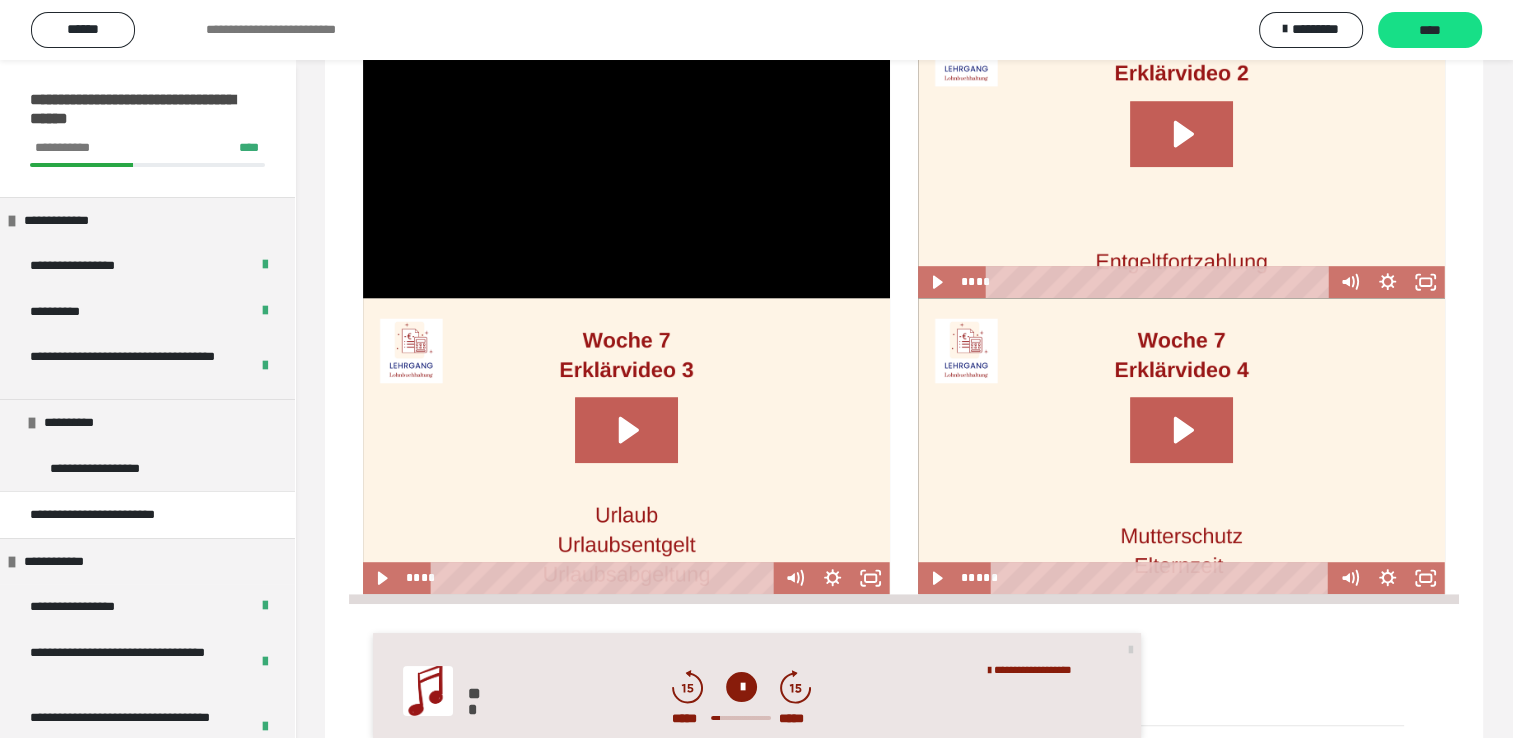 scroll, scrollTop: 1100, scrollLeft: 0, axis: vertical 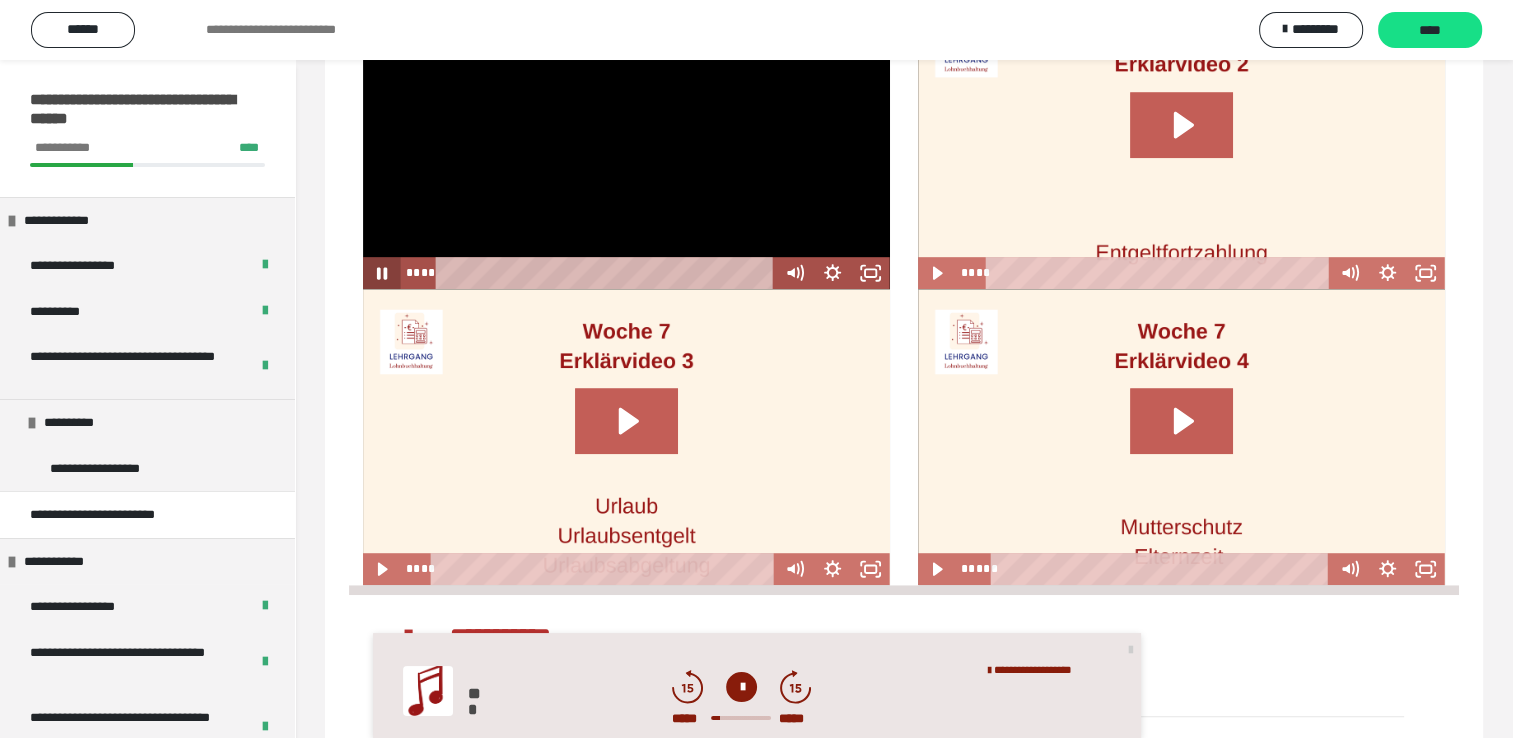 click 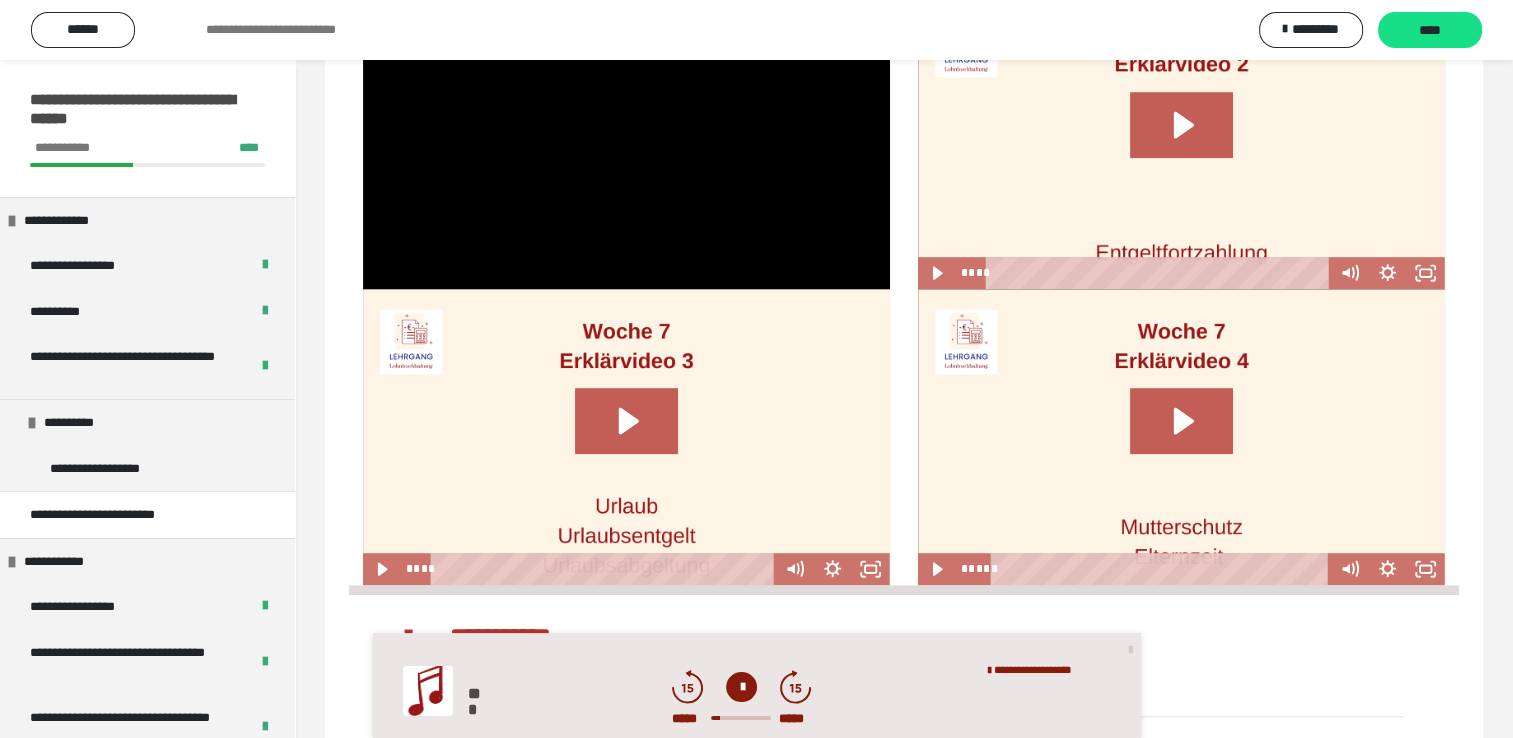 scroll, scrollTop: 1139, scrollLeft: 0, axis: vertical 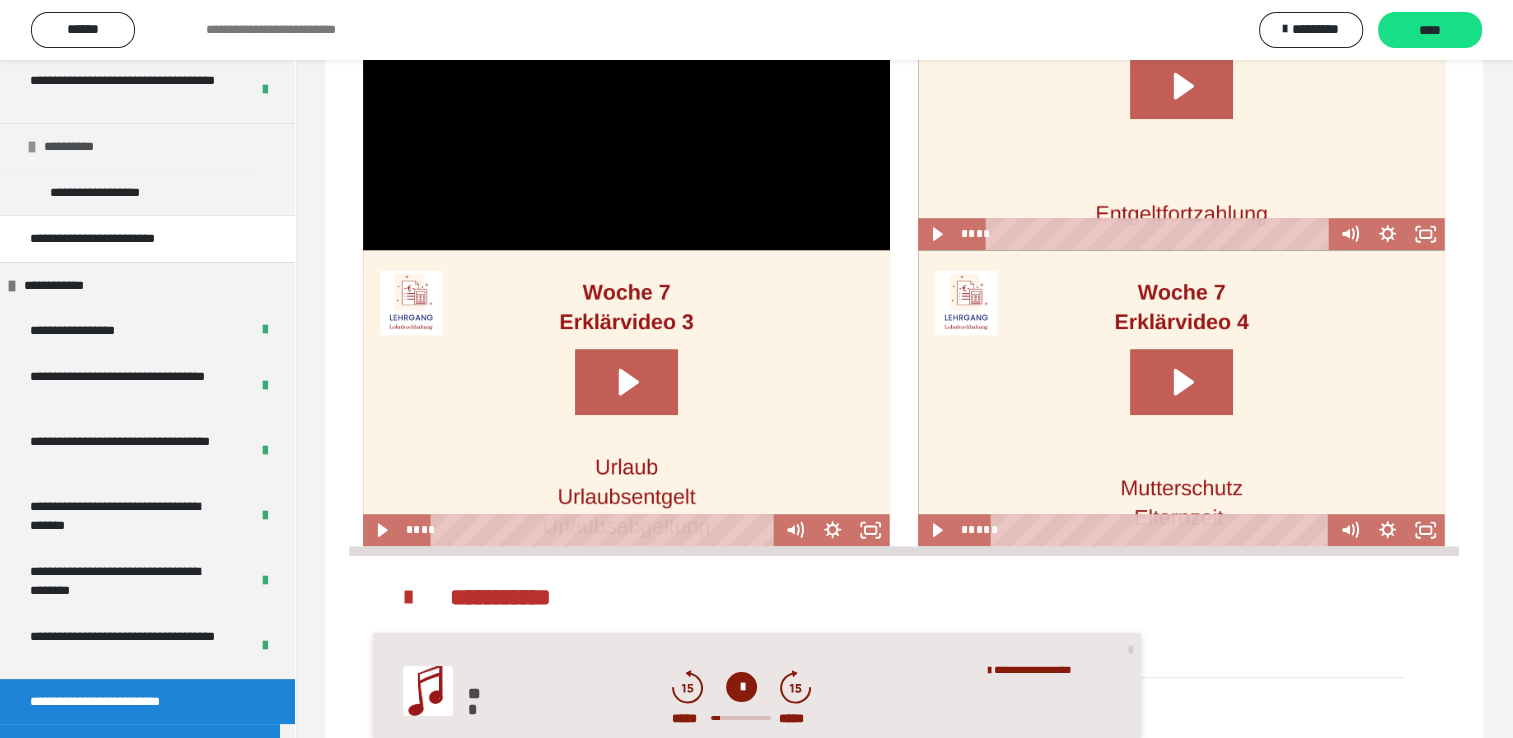 drag, startPoint x: 286, startPoint y: 209, endPoint x: 227, endPoint y: 328, distance: 132.8232 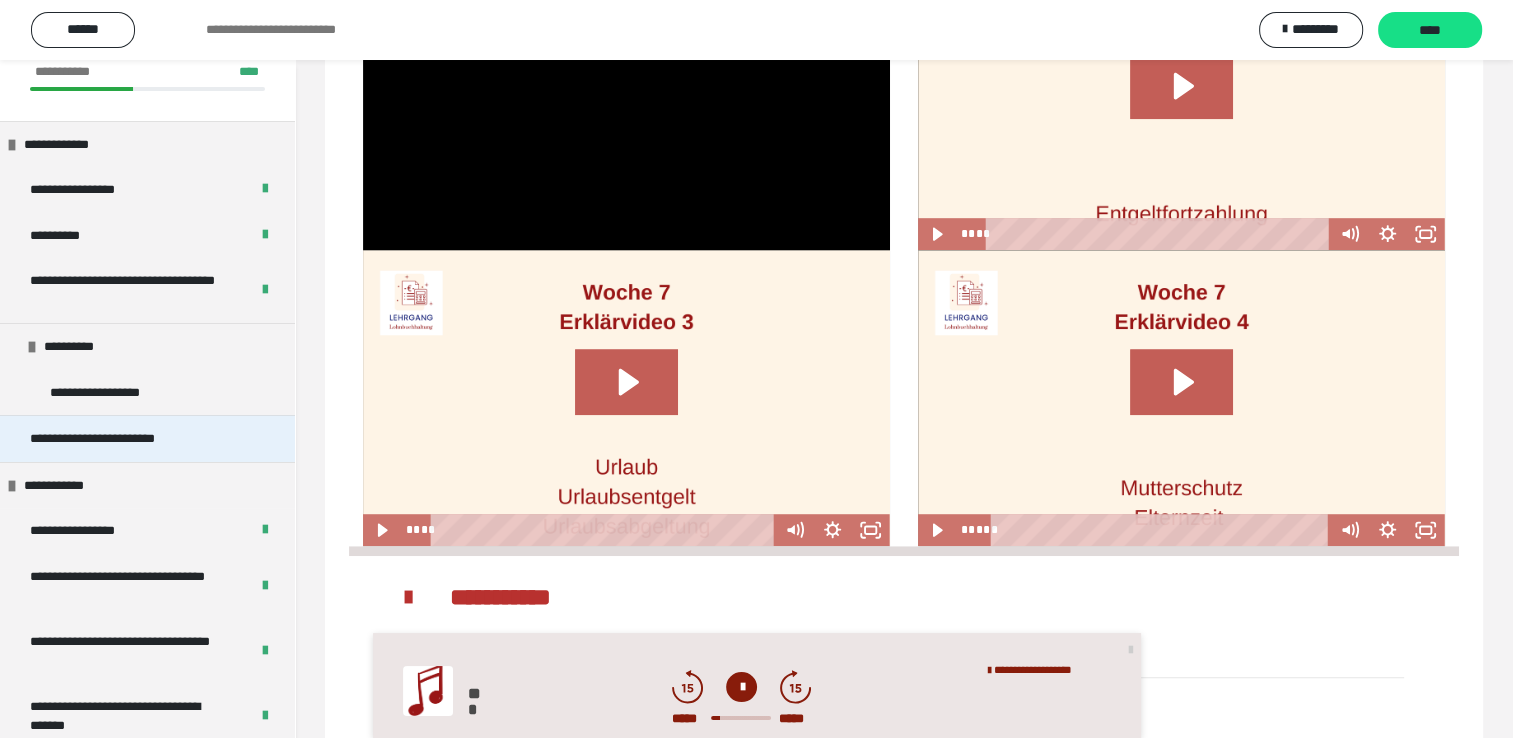 scroll, scrollTop: 0, scrollLeft: 0, axis: both 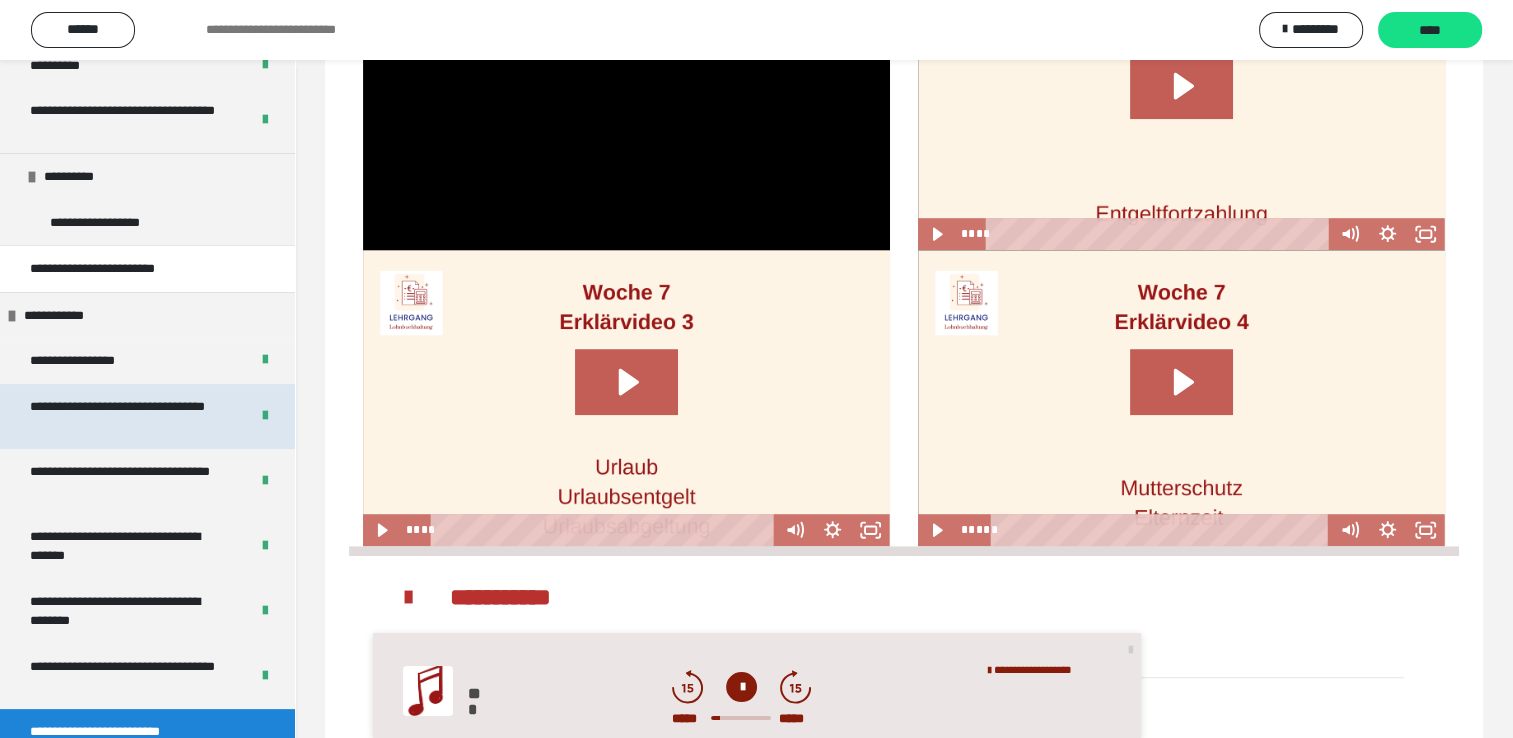 drag, startPoint x: 148, startPoint y: 394, endPoint x: 80, endPoint y: 438, distance: 80.99383 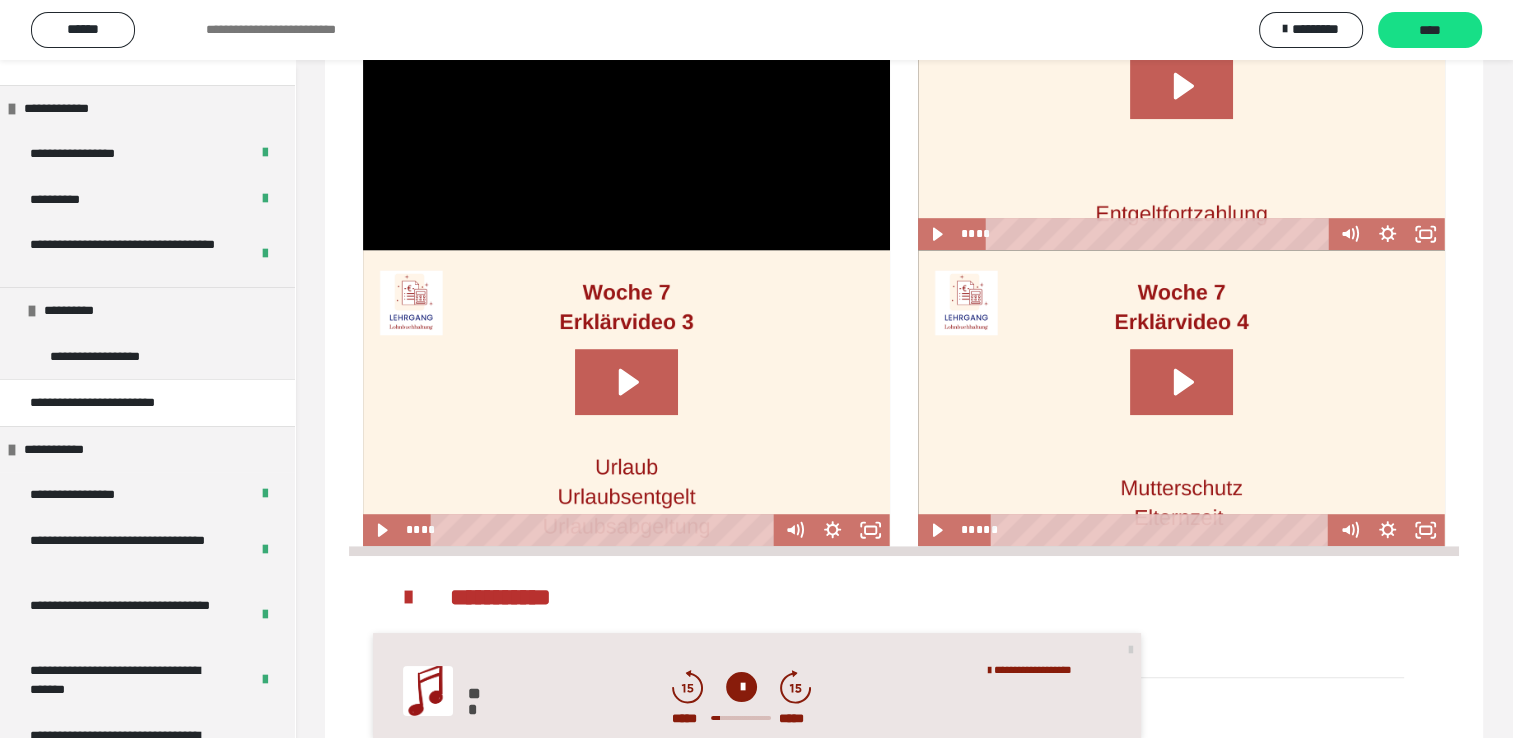 scroll, scrollTop: 0, scrollLeft: 0, axis: both 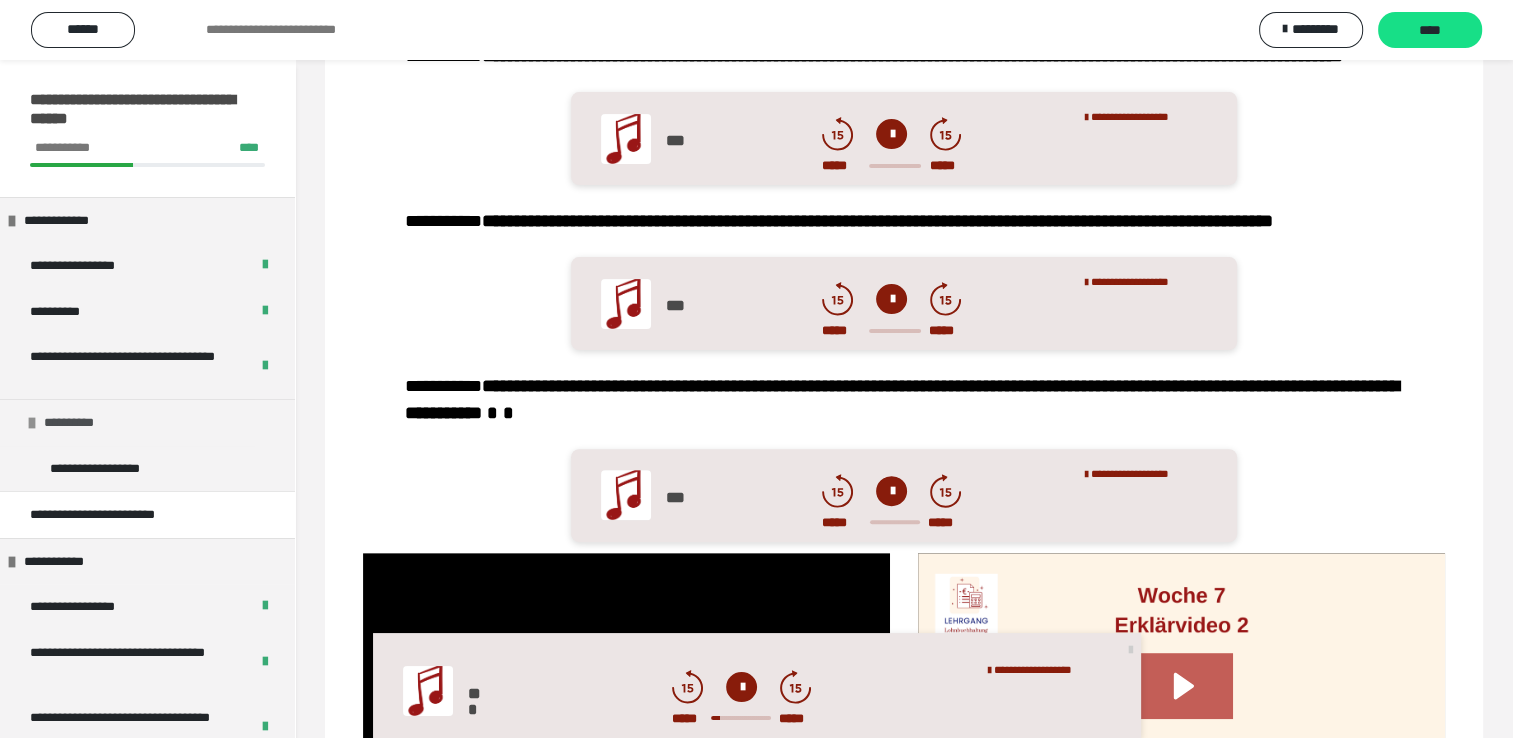click on "**********" at bounding box center (78, 423) 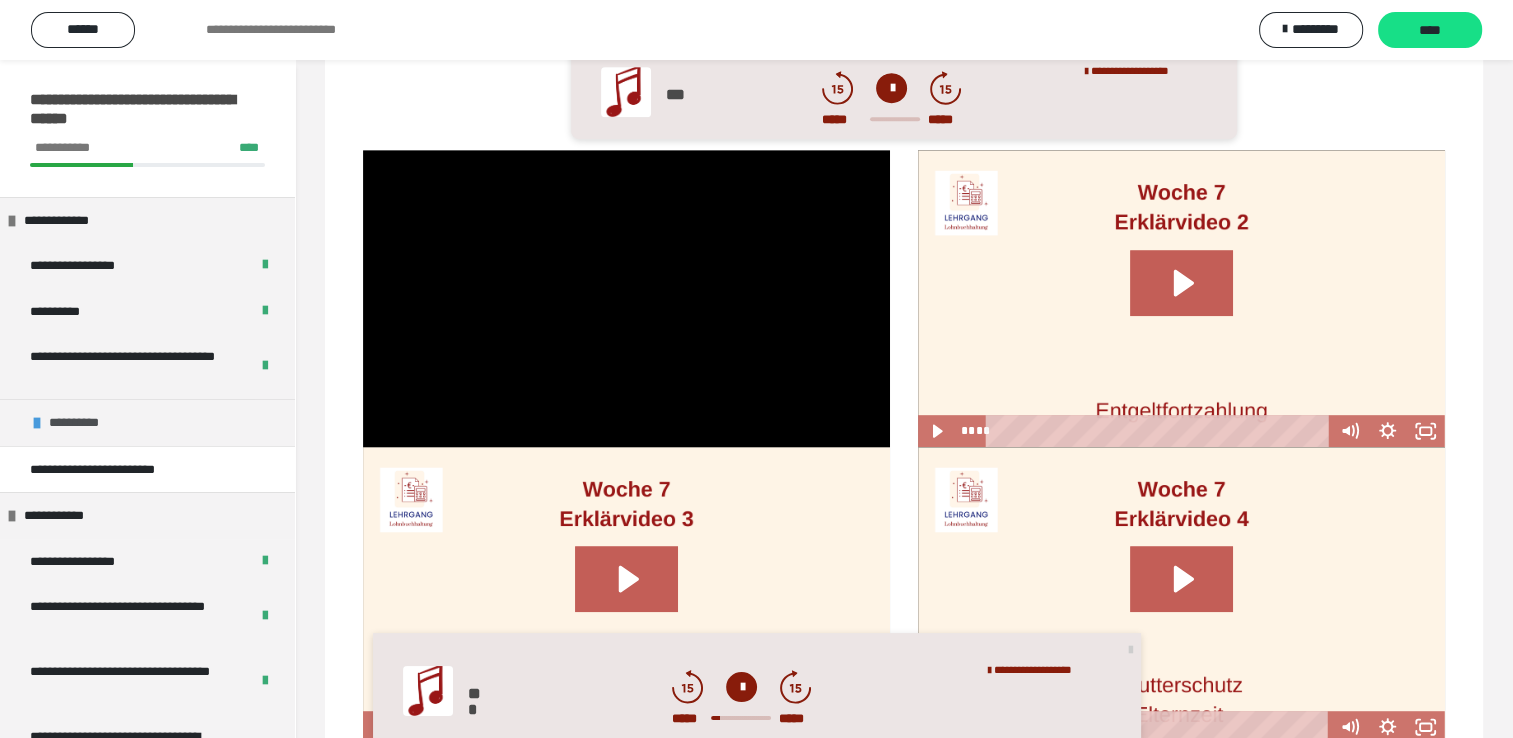 scroll, scrollTop: 839, scrollLeft: 0, axis: vertical 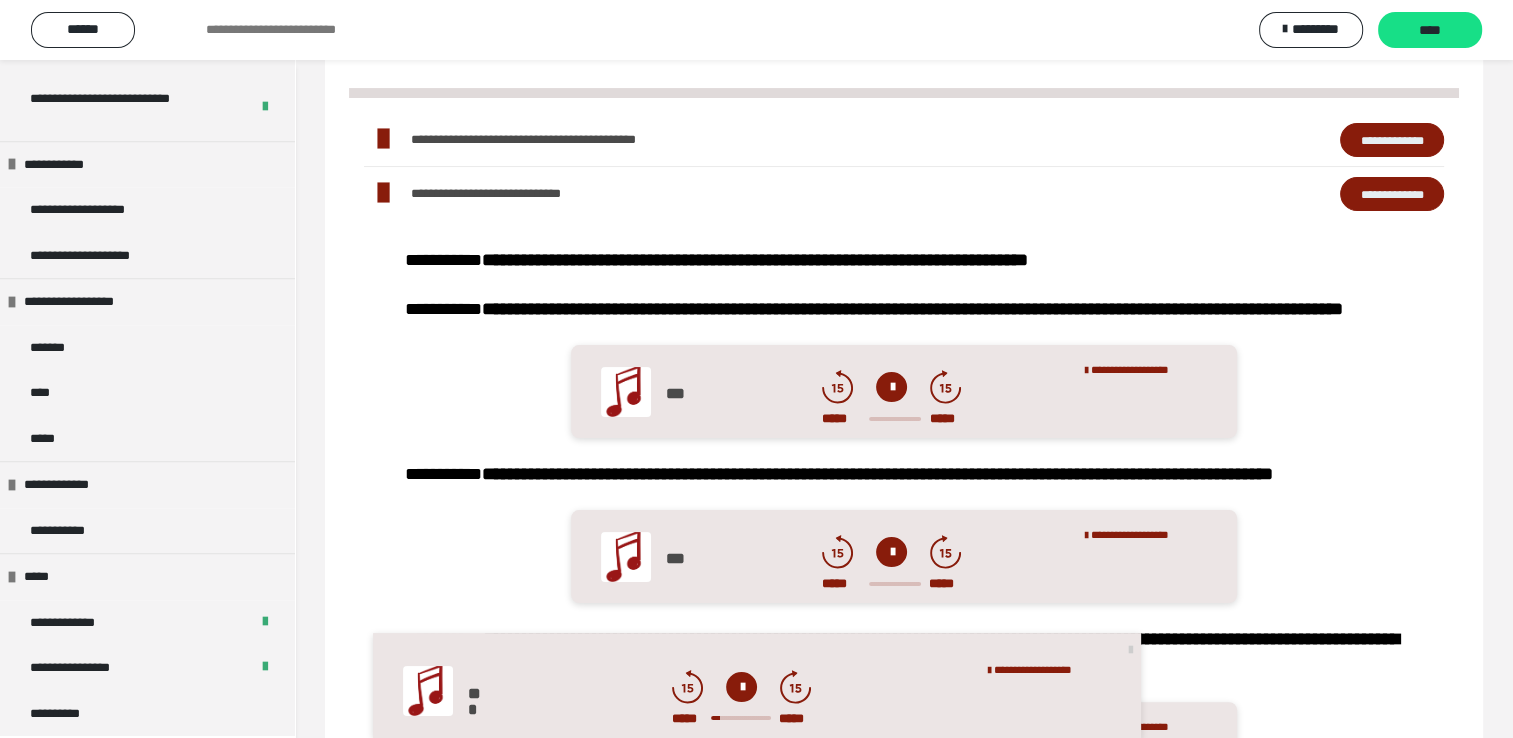 click at bounding box center (891, 387) 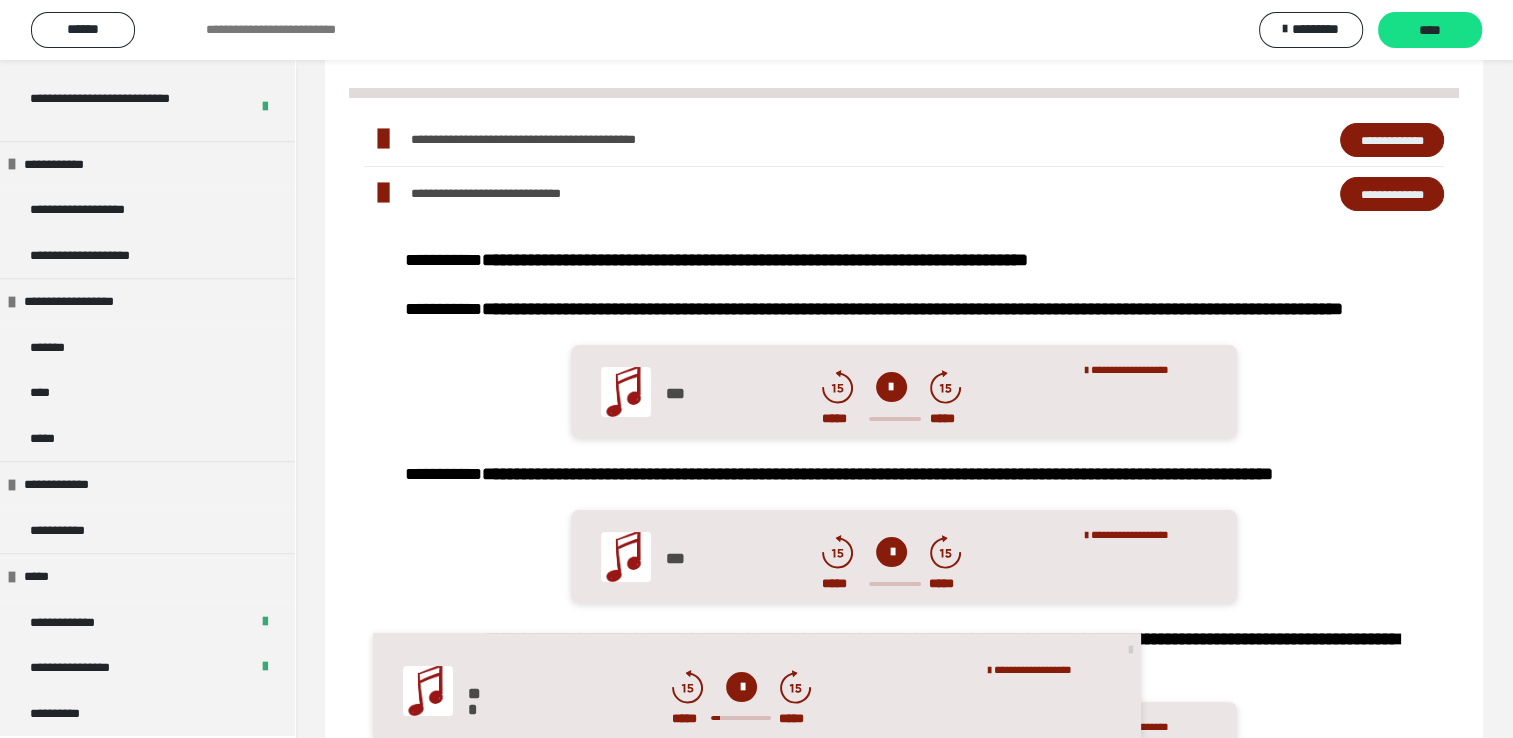 click at bounding box center [891, 387] 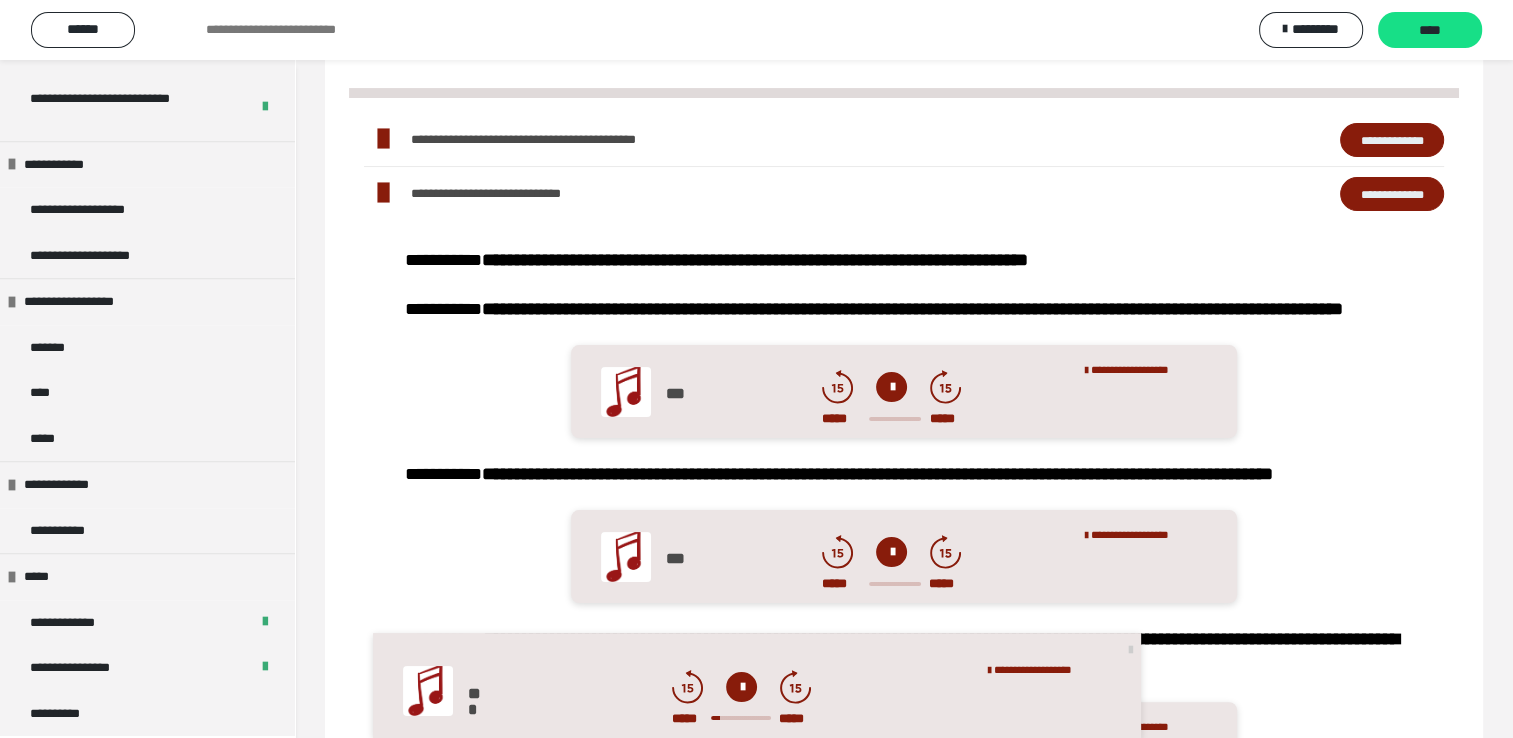 click at bounding box center (891, 387) 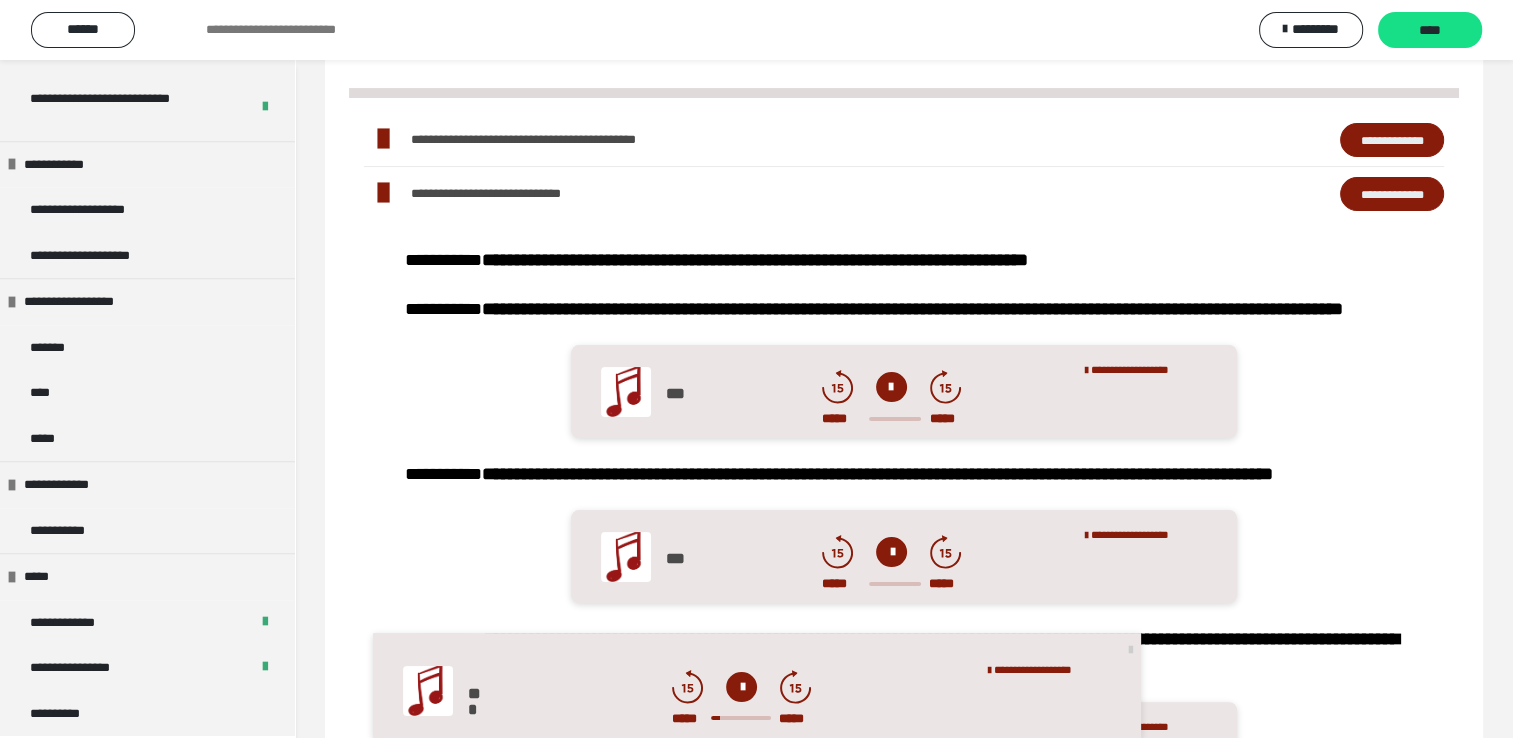 click at bounding box center (891, 387) 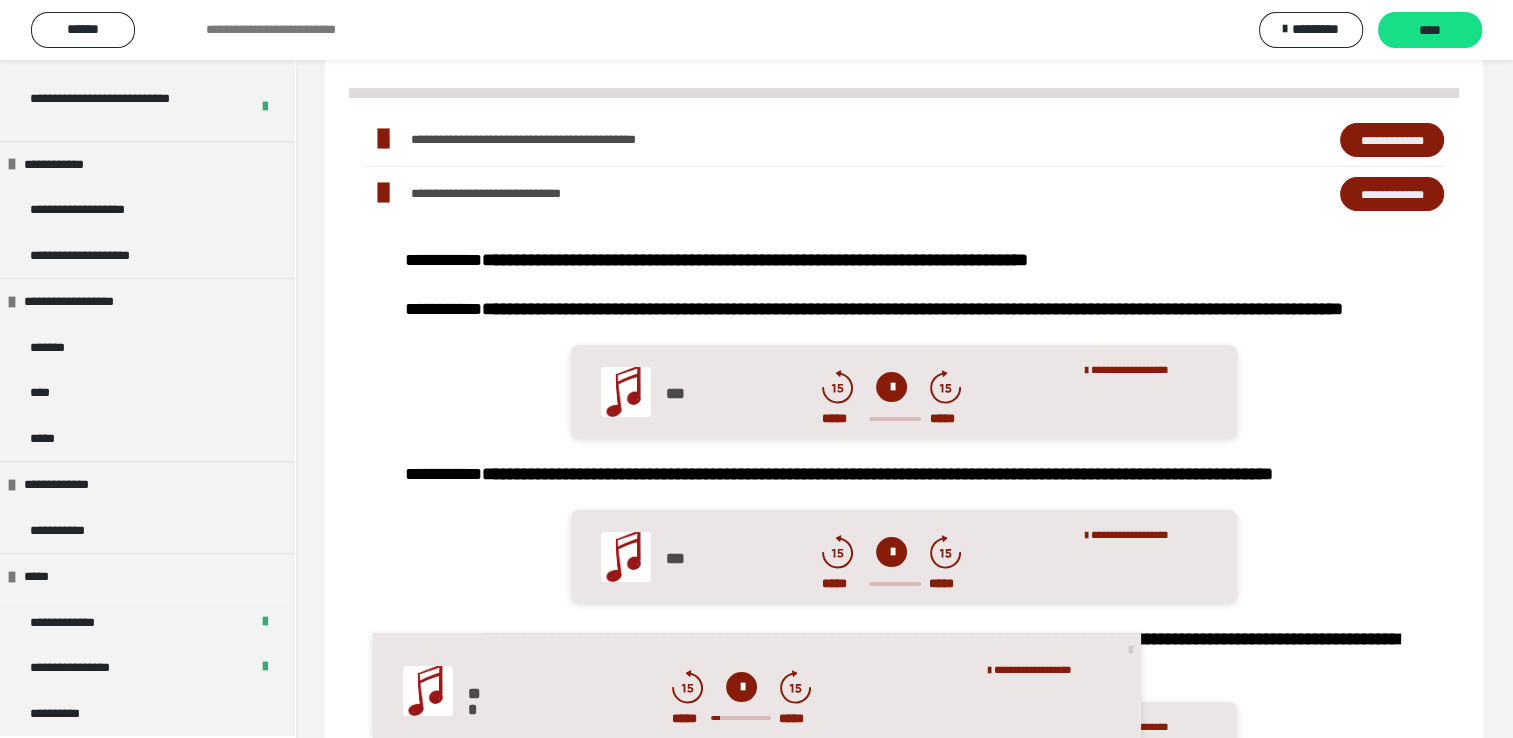 click at bounding box center [891, 387] 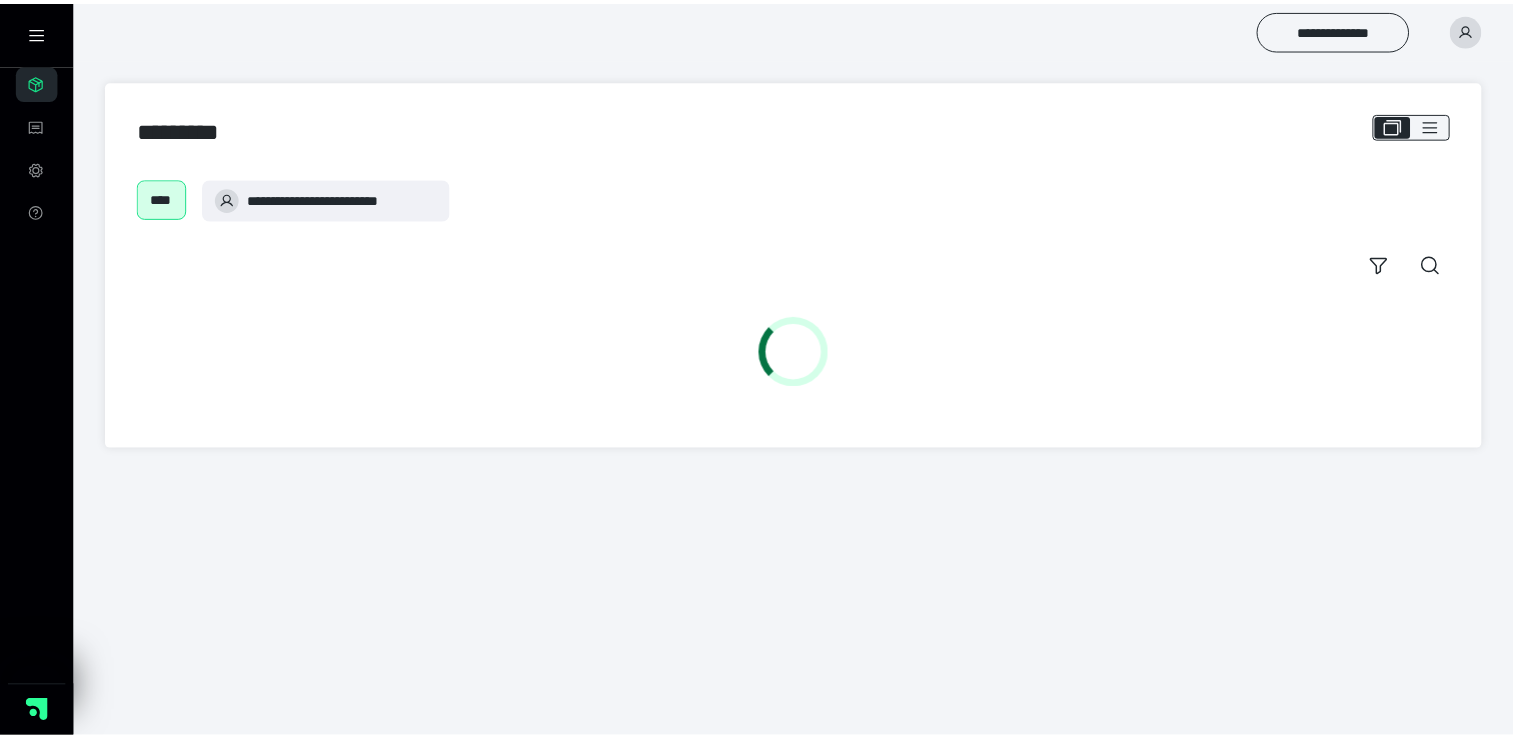 scroll, scrollTop: 0, scrollLeft: 0, axis: both 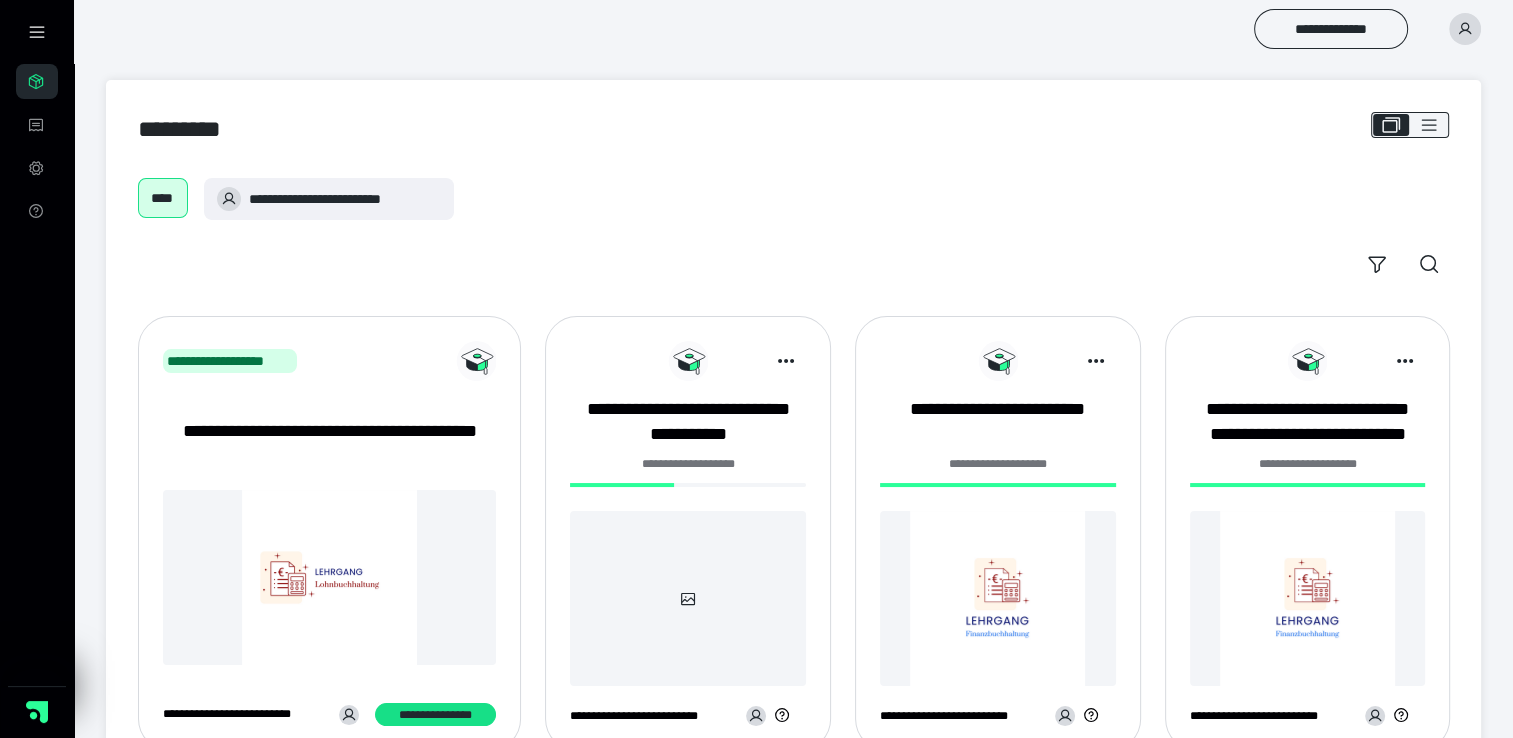 click at bounding box center (688, 598) 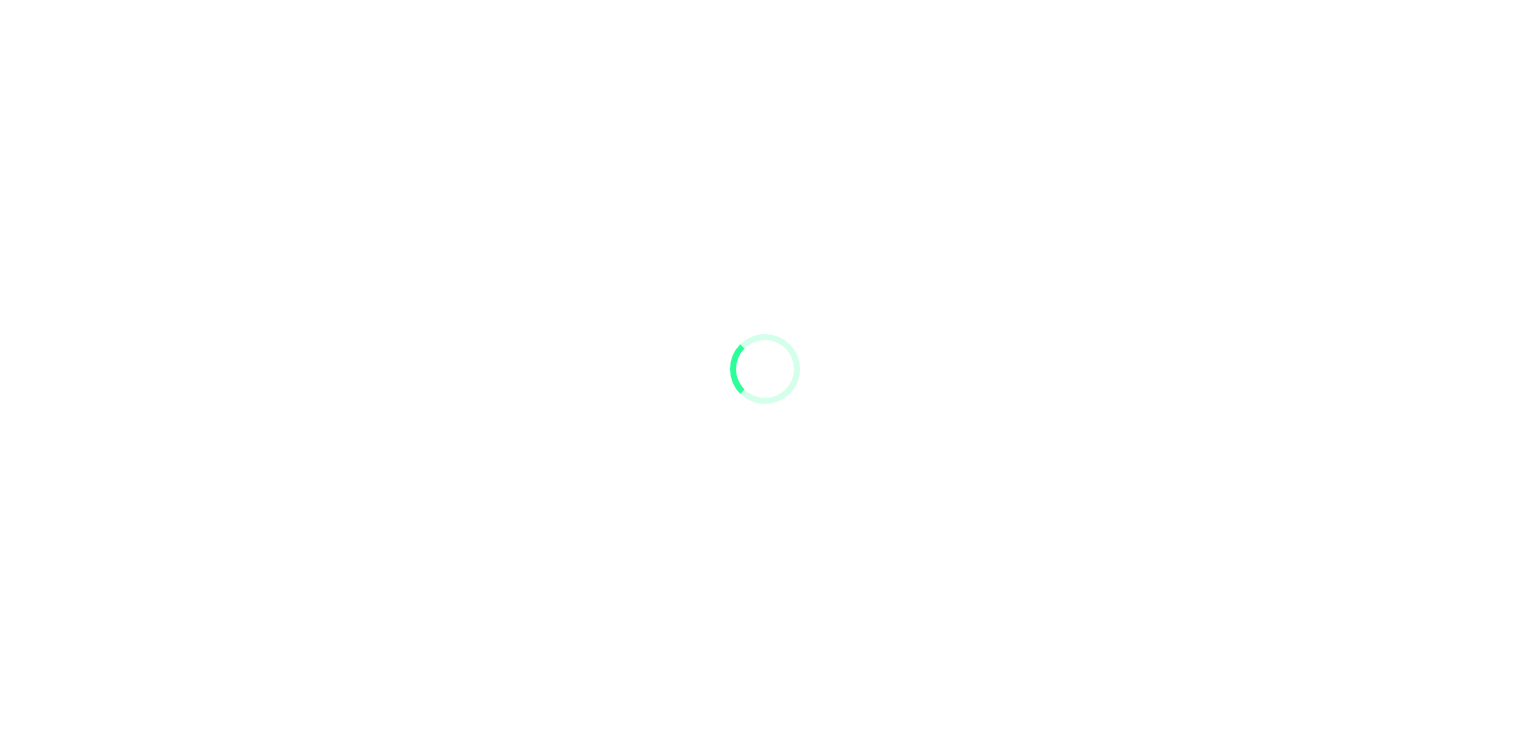 scroll, scrollTop: 0, scrollLeft: 0, axis: both 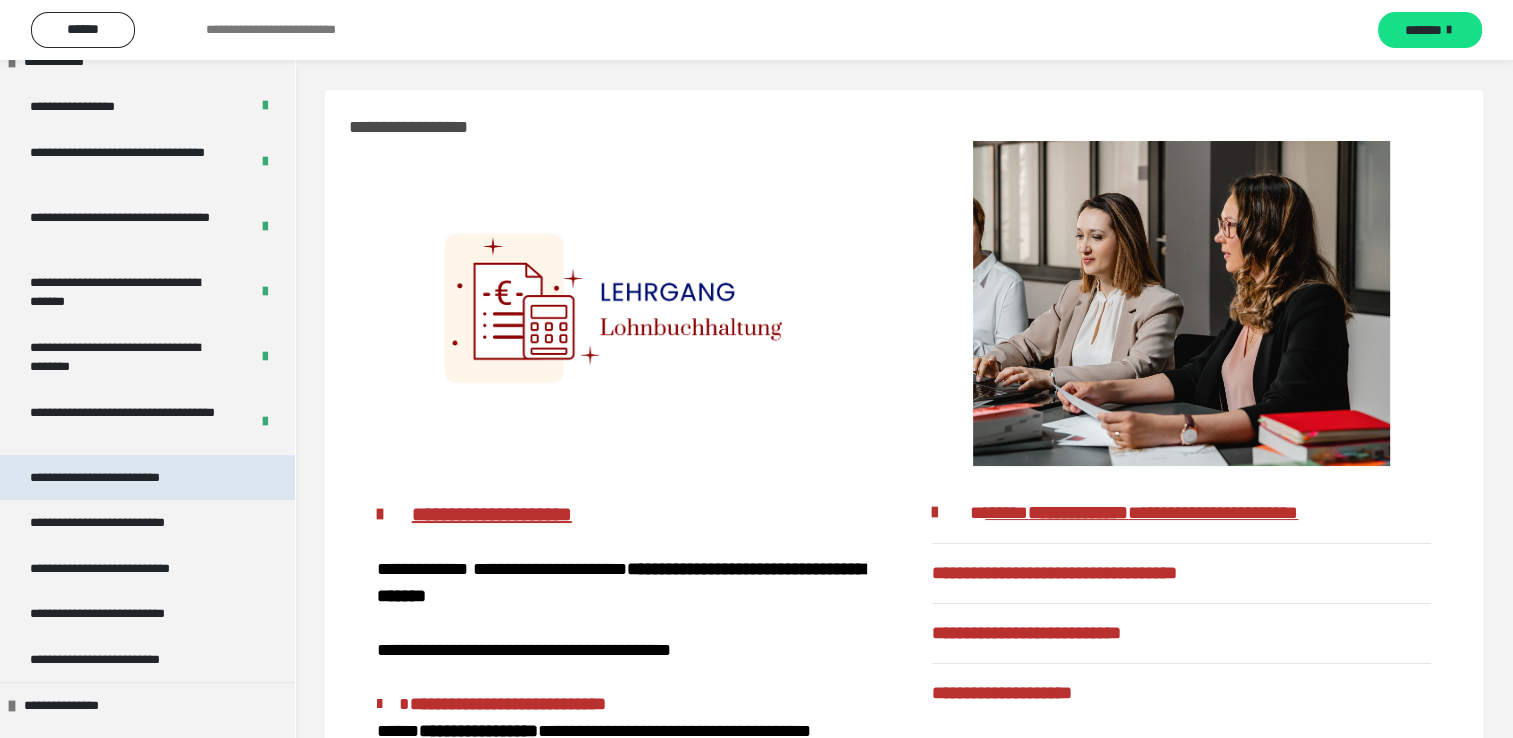 click on "**********" at bounding box center (124, 478) 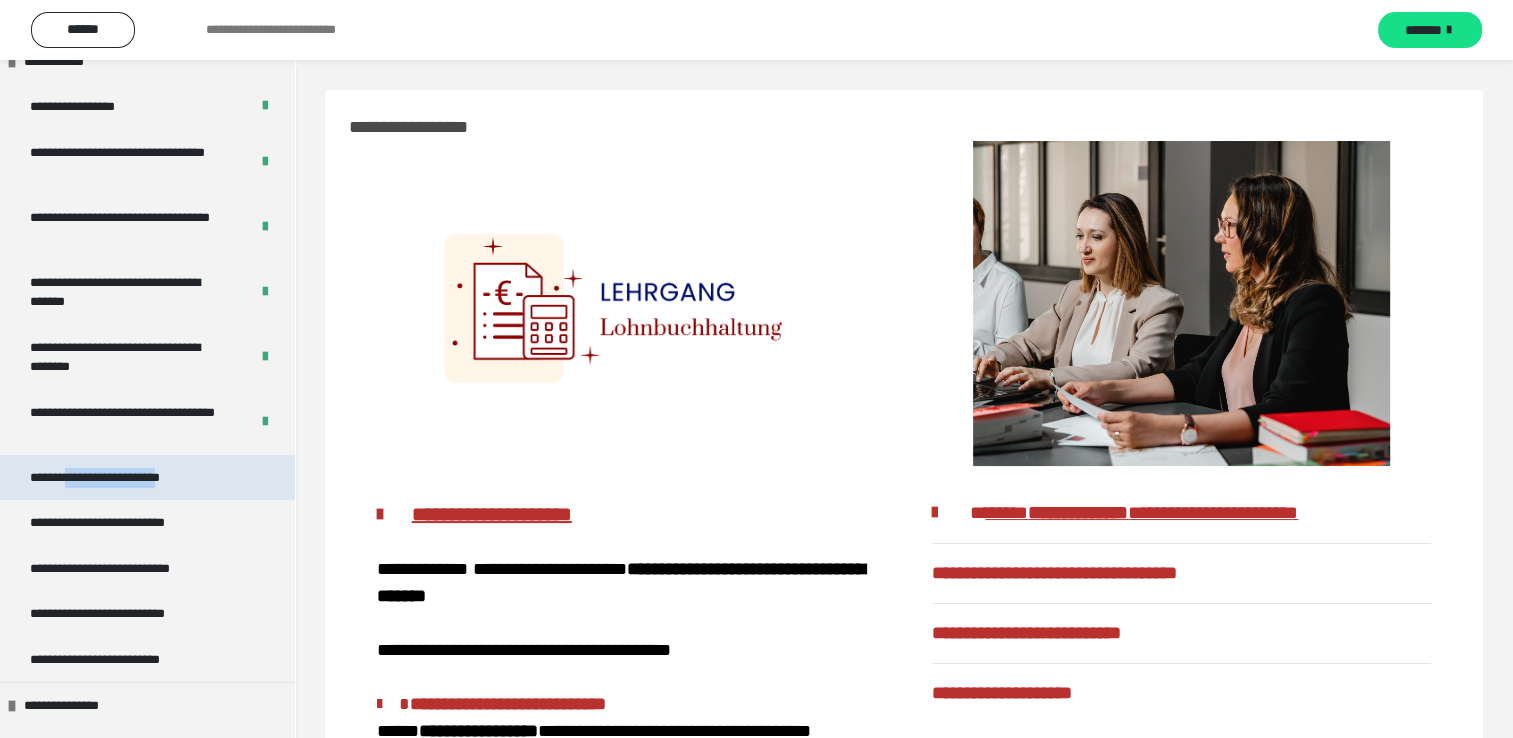 click on "**********" at bounding box center [124, 478] 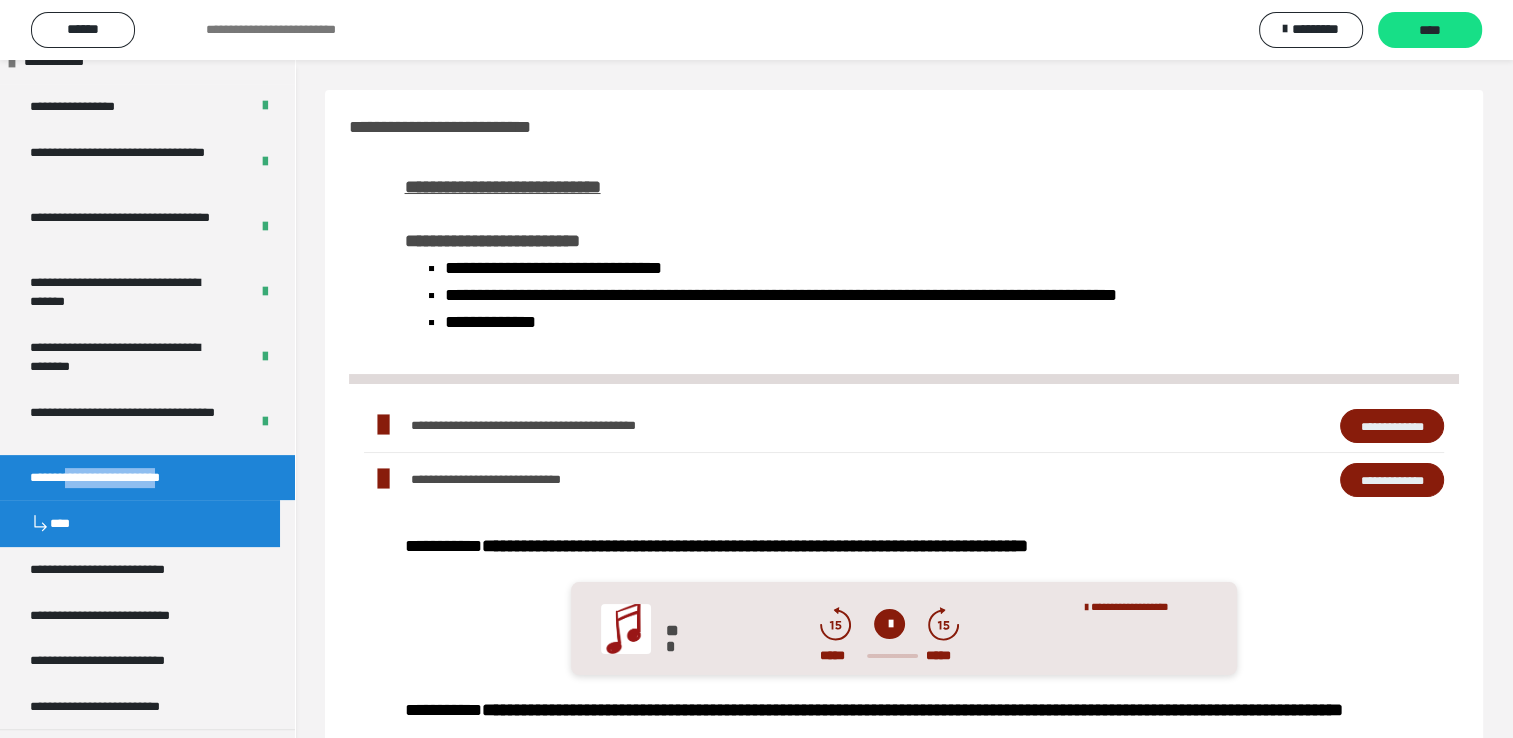 click on "**********" at bounding box center [1392, 426] 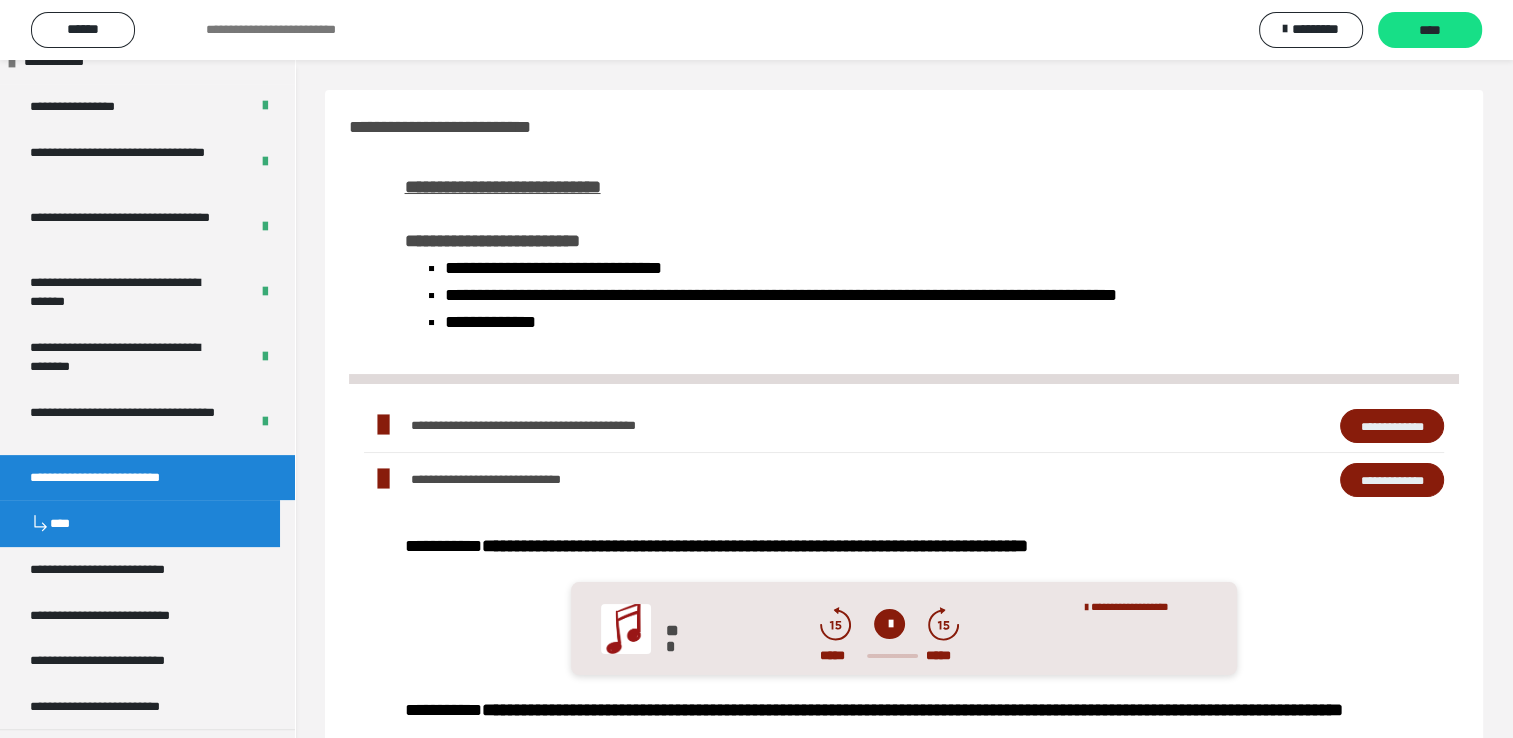 click at bounding box center (889, 624) 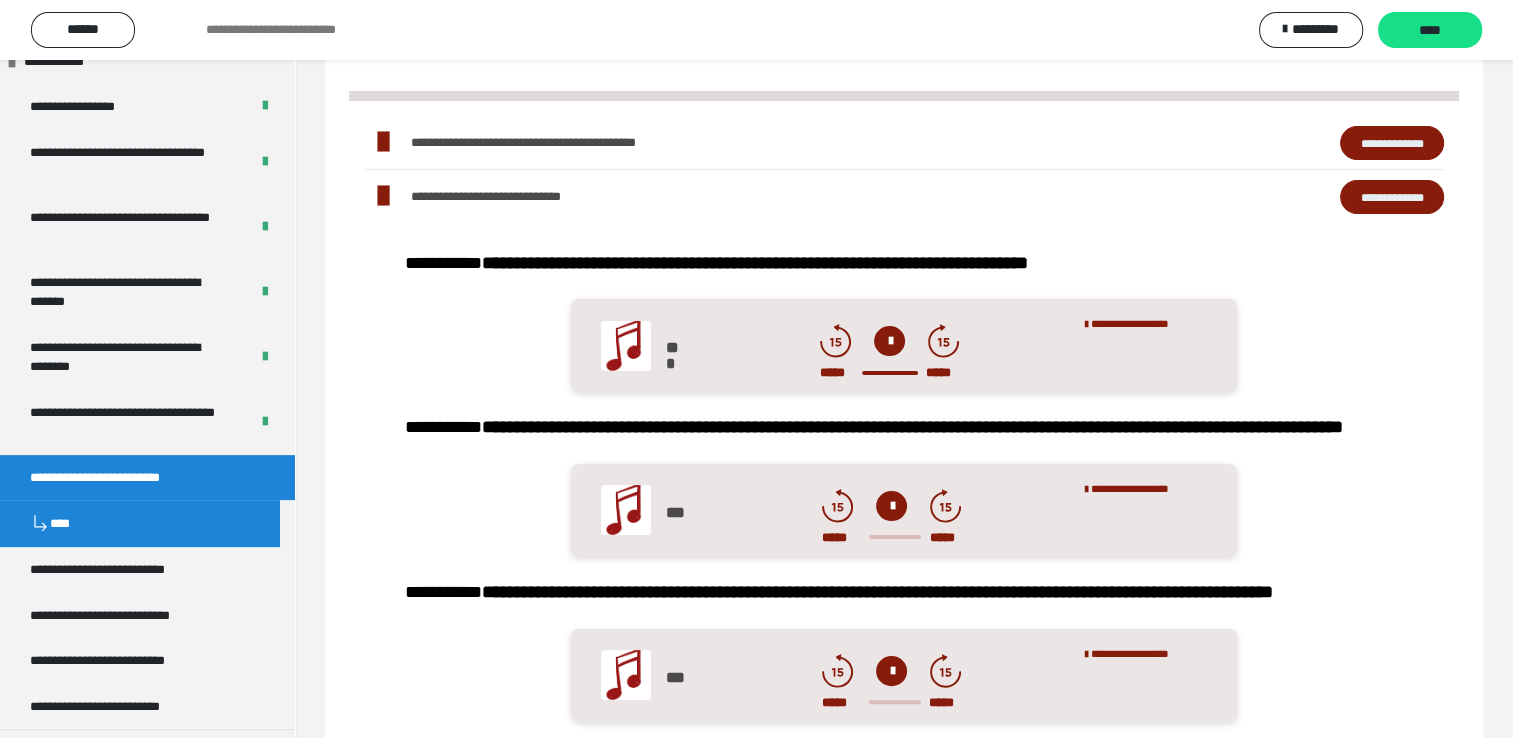 scroll, scrollTop: 300, scrollLeft: 0, axis: vertical 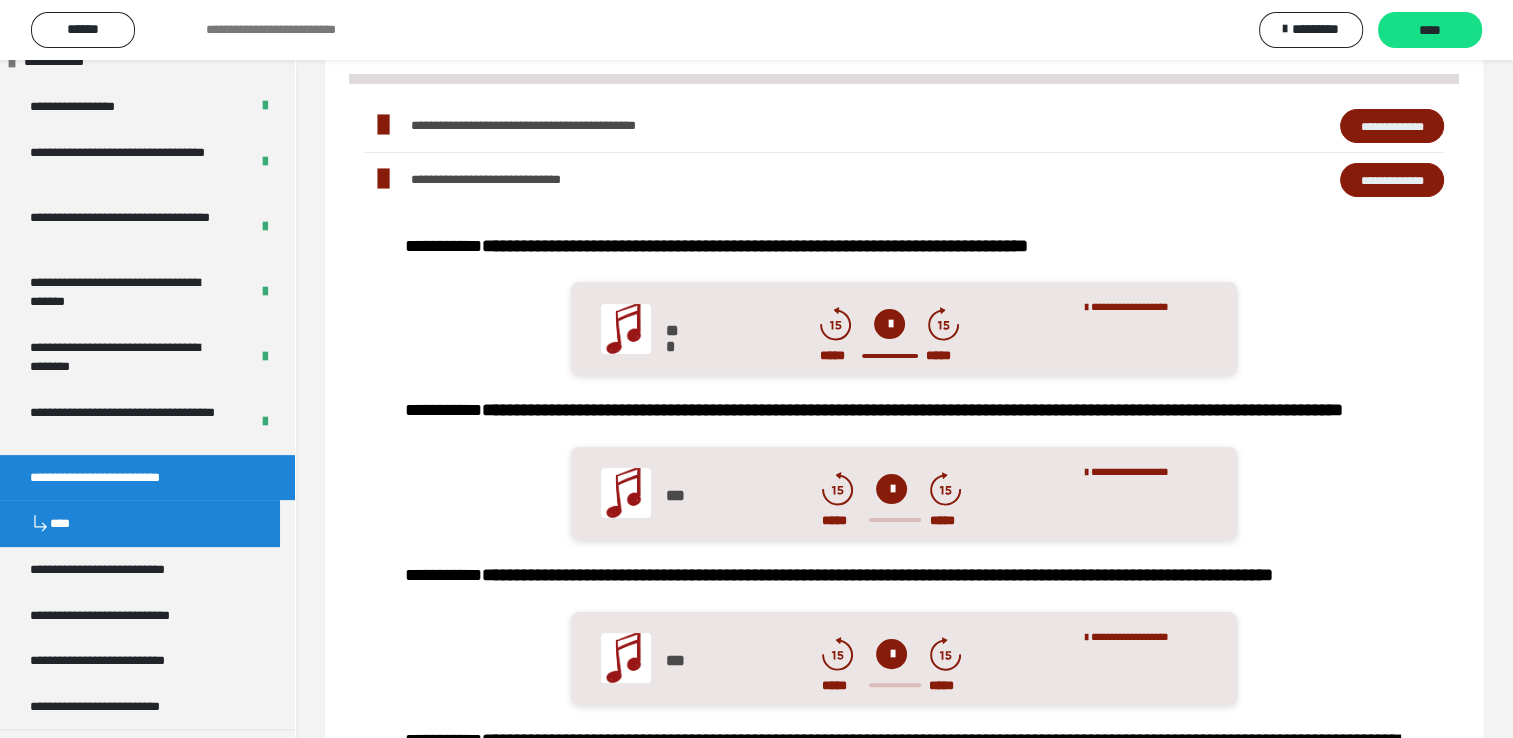 click at bounding box center (891, 489) 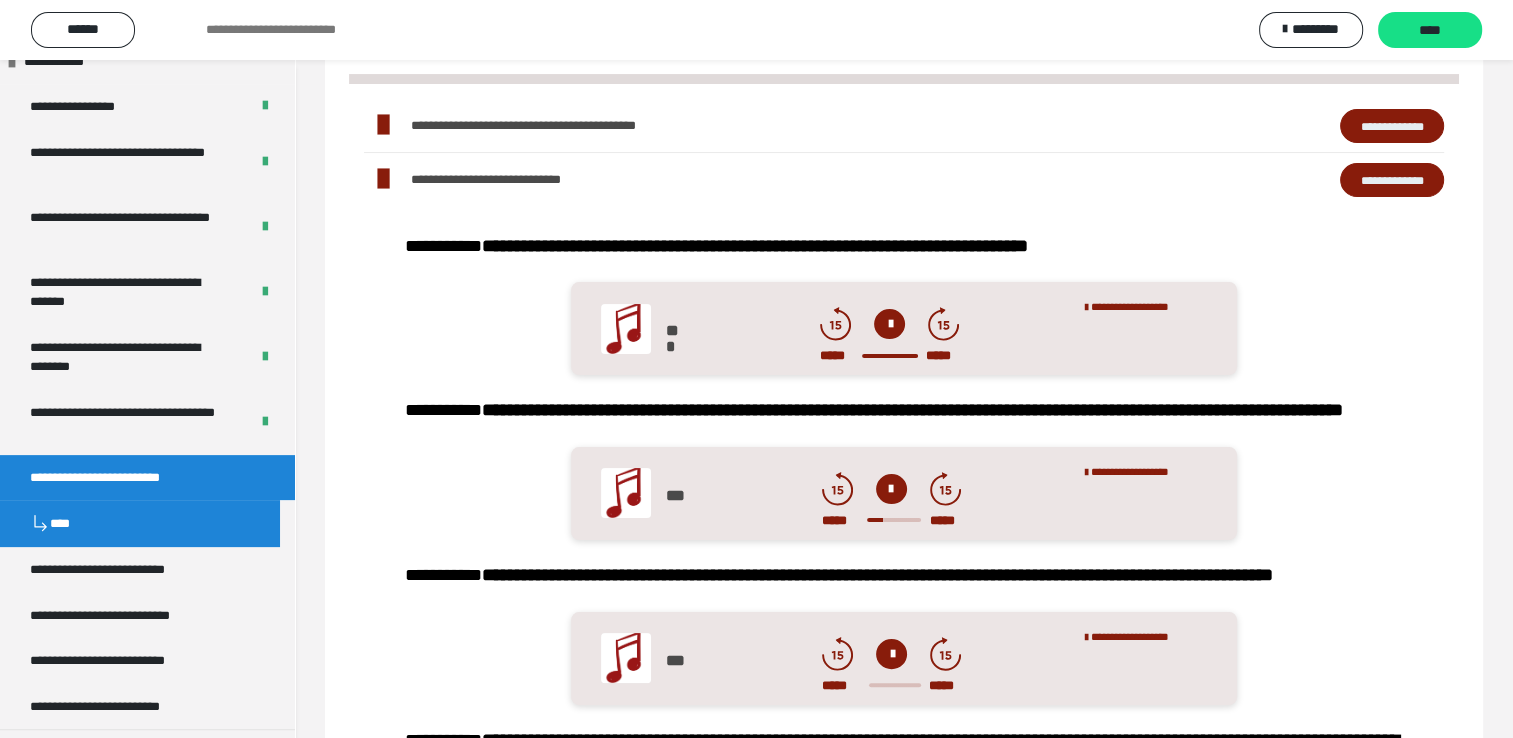 click at bounding box center [891, 489] 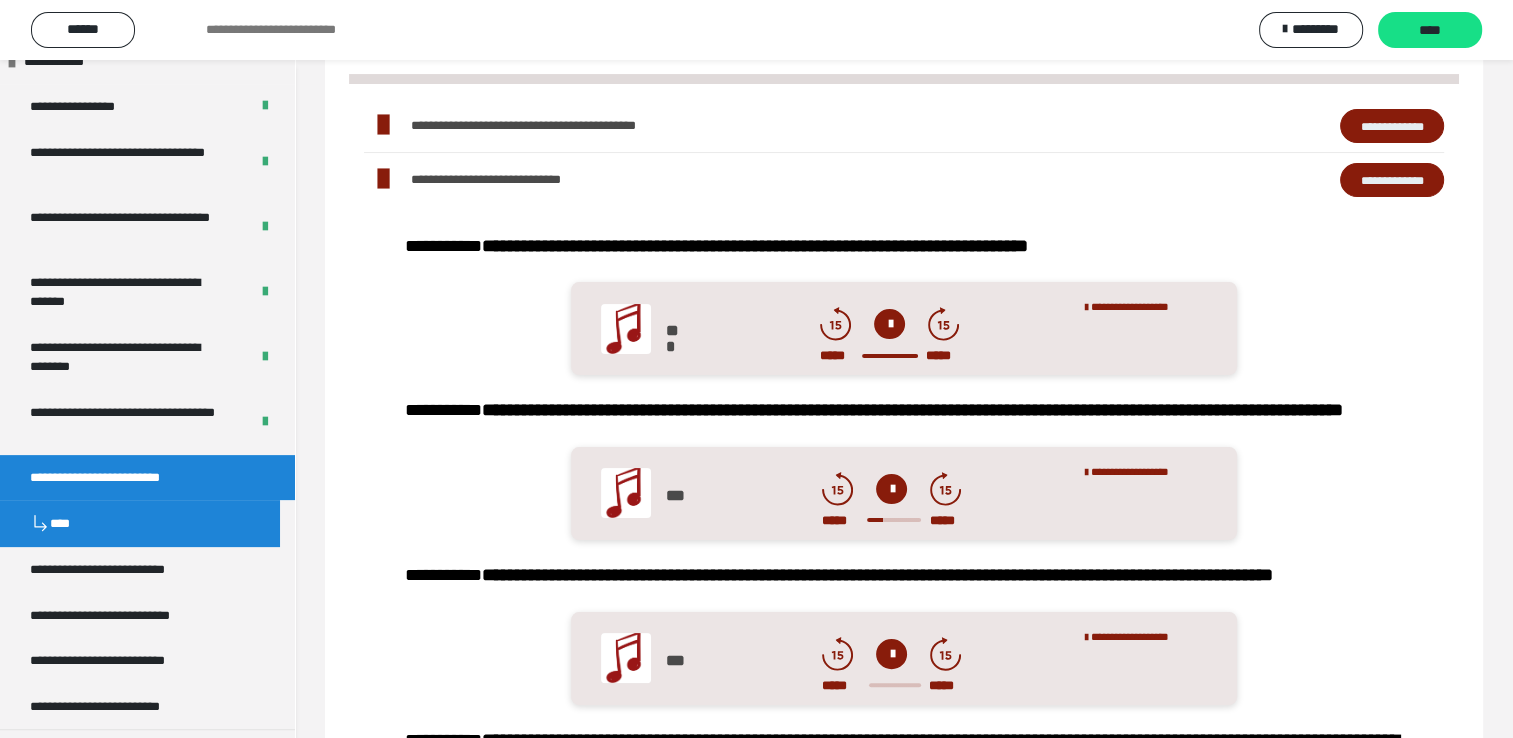 click at bounding box center (891, 489) 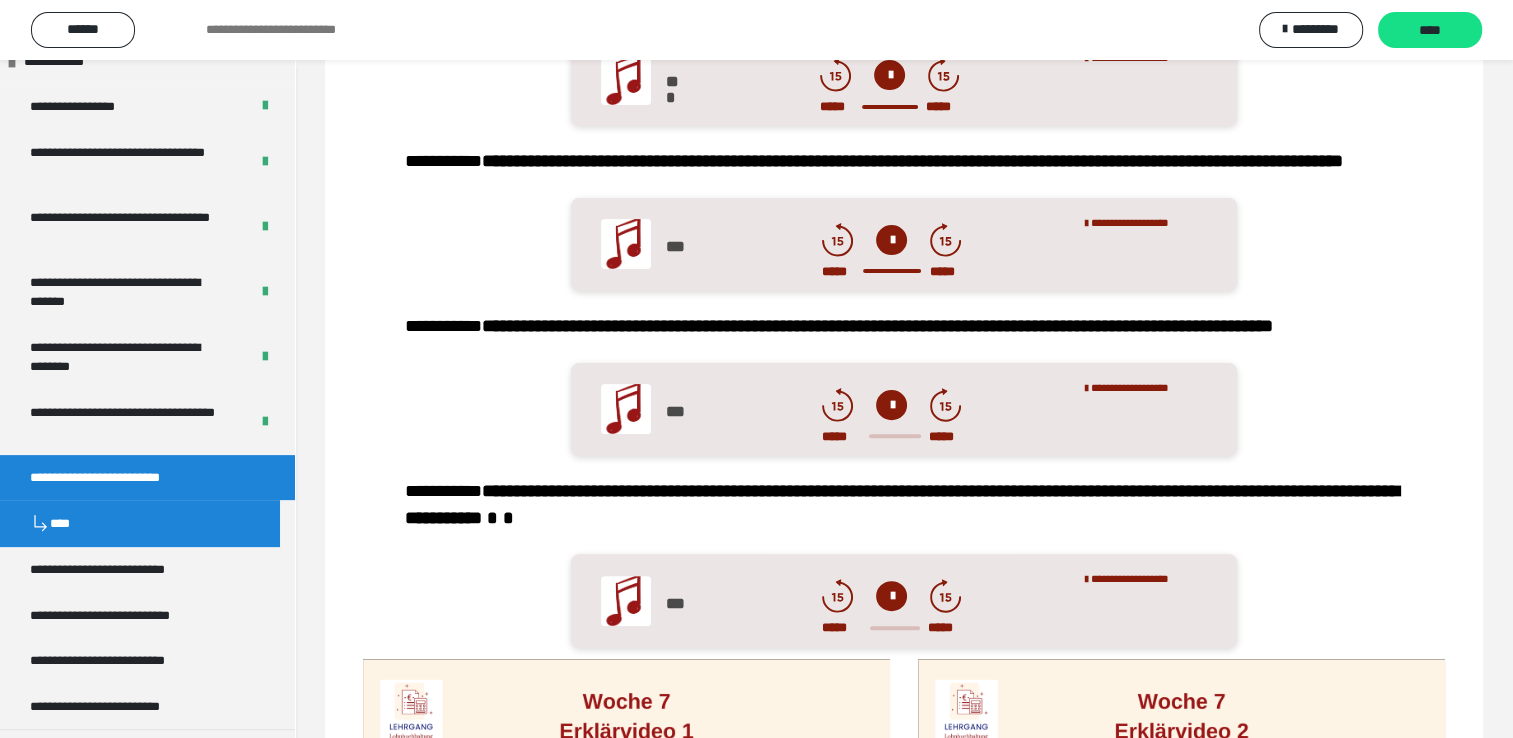 scroll, scrollTop: 600, scrollLeft: 0, axis: vertical 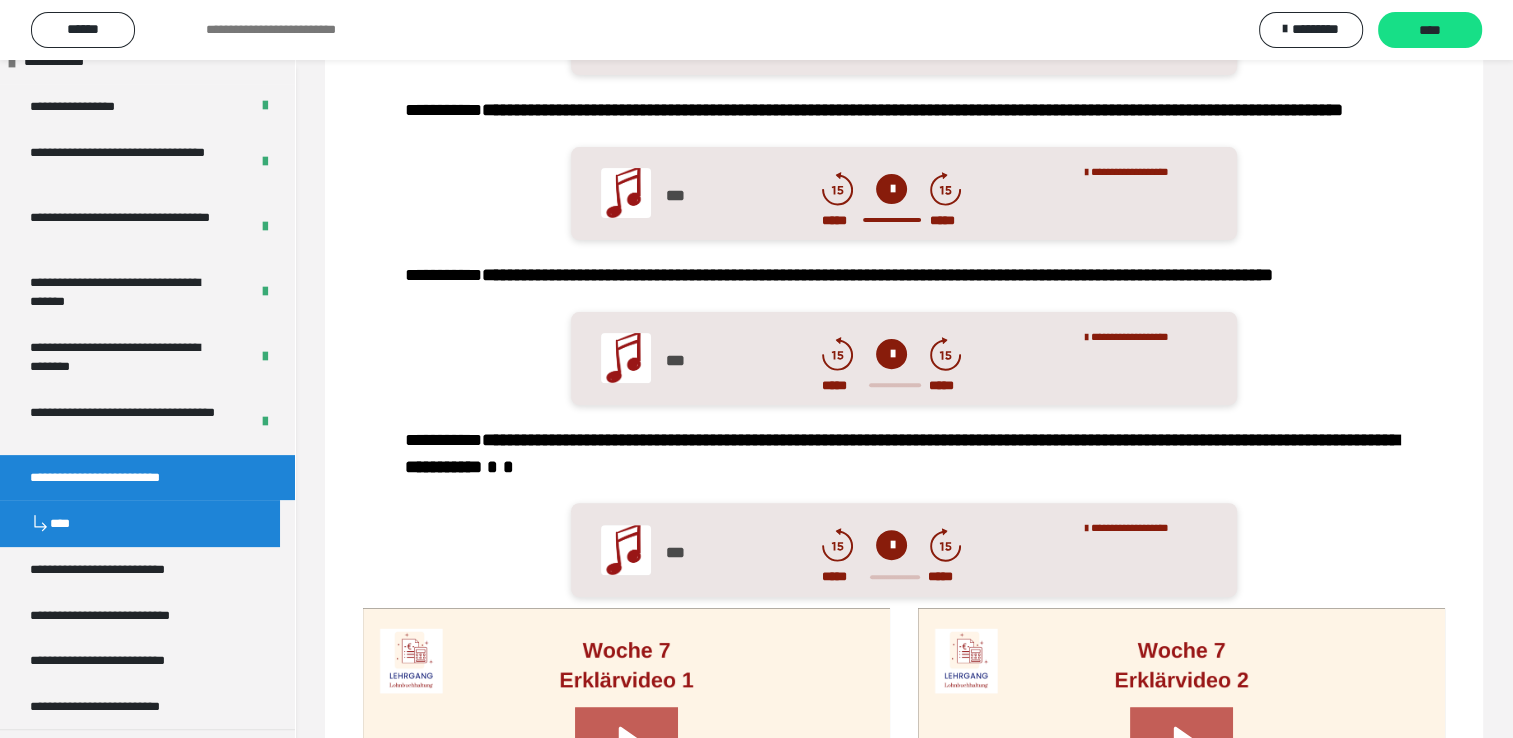 click at bounding box center (891, 354) 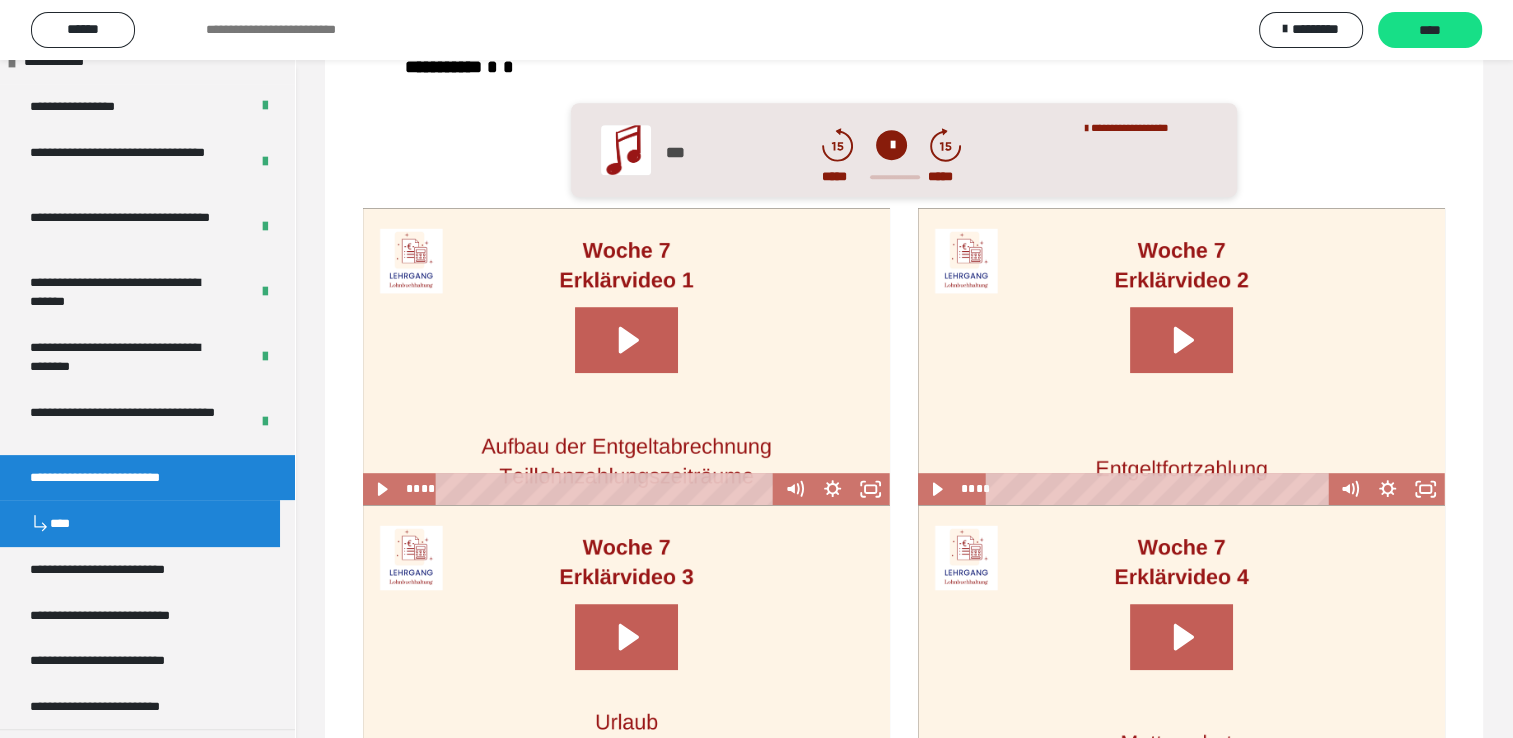 scroll, scrollTop: 1100, scrollLeft: 0, axis: vertical 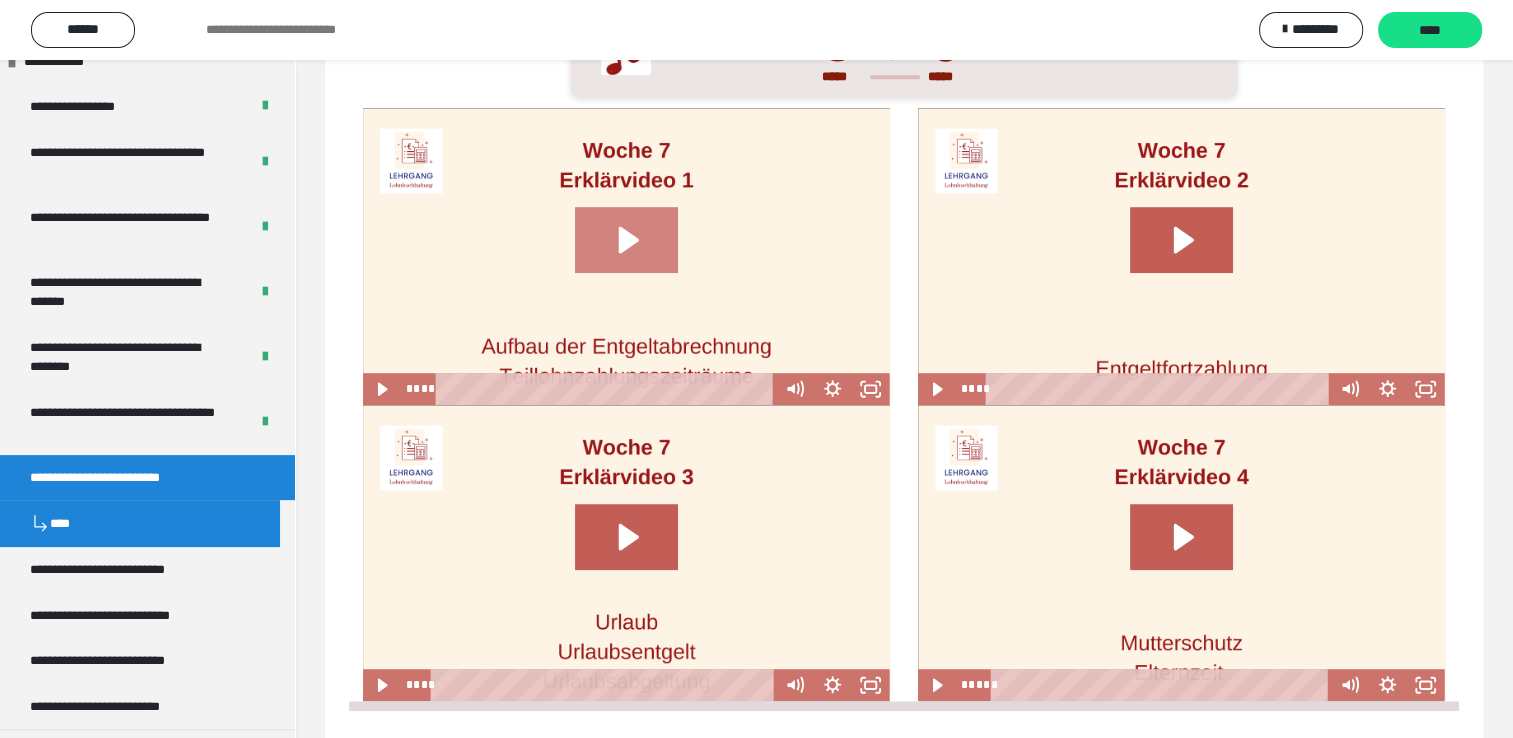 click 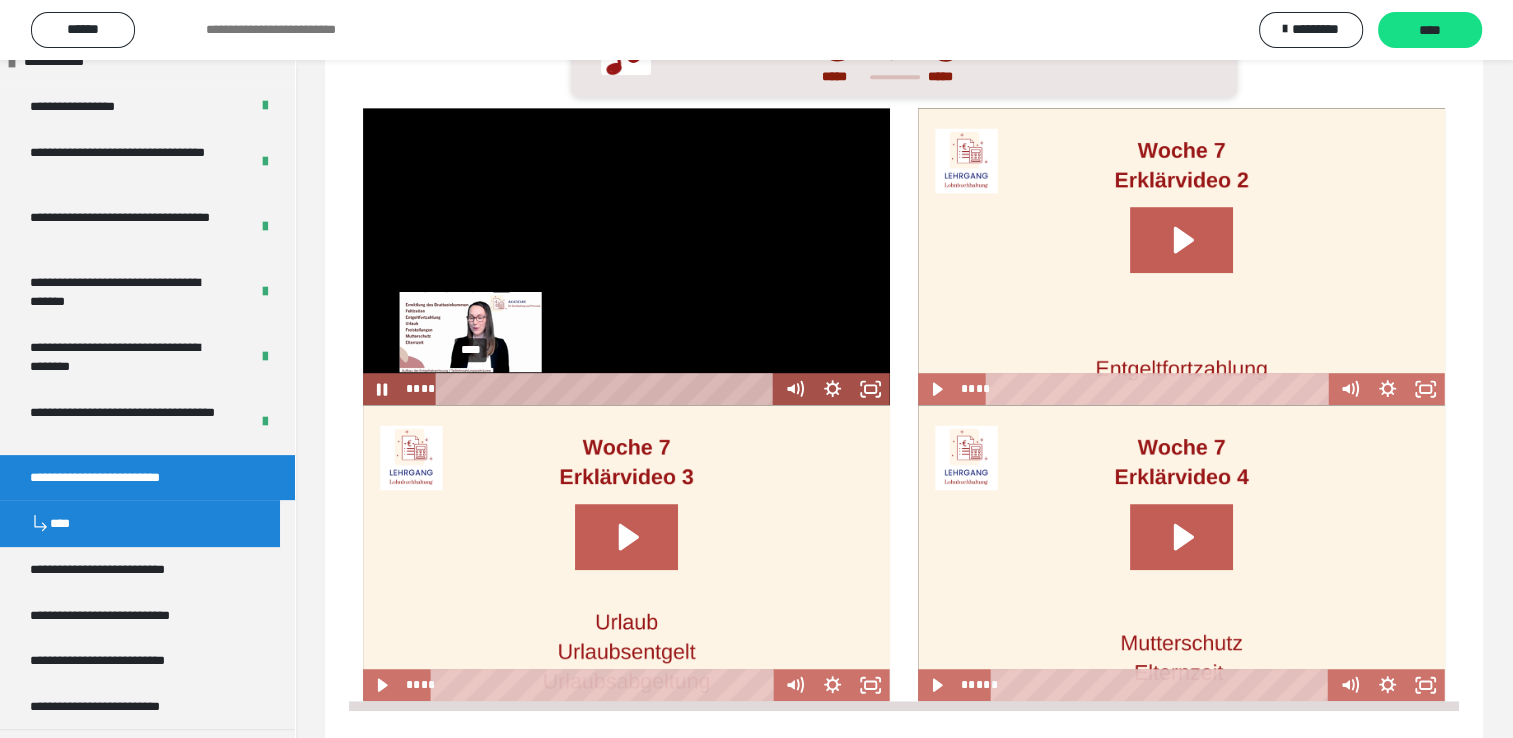 click at bounding box center (471, 388) 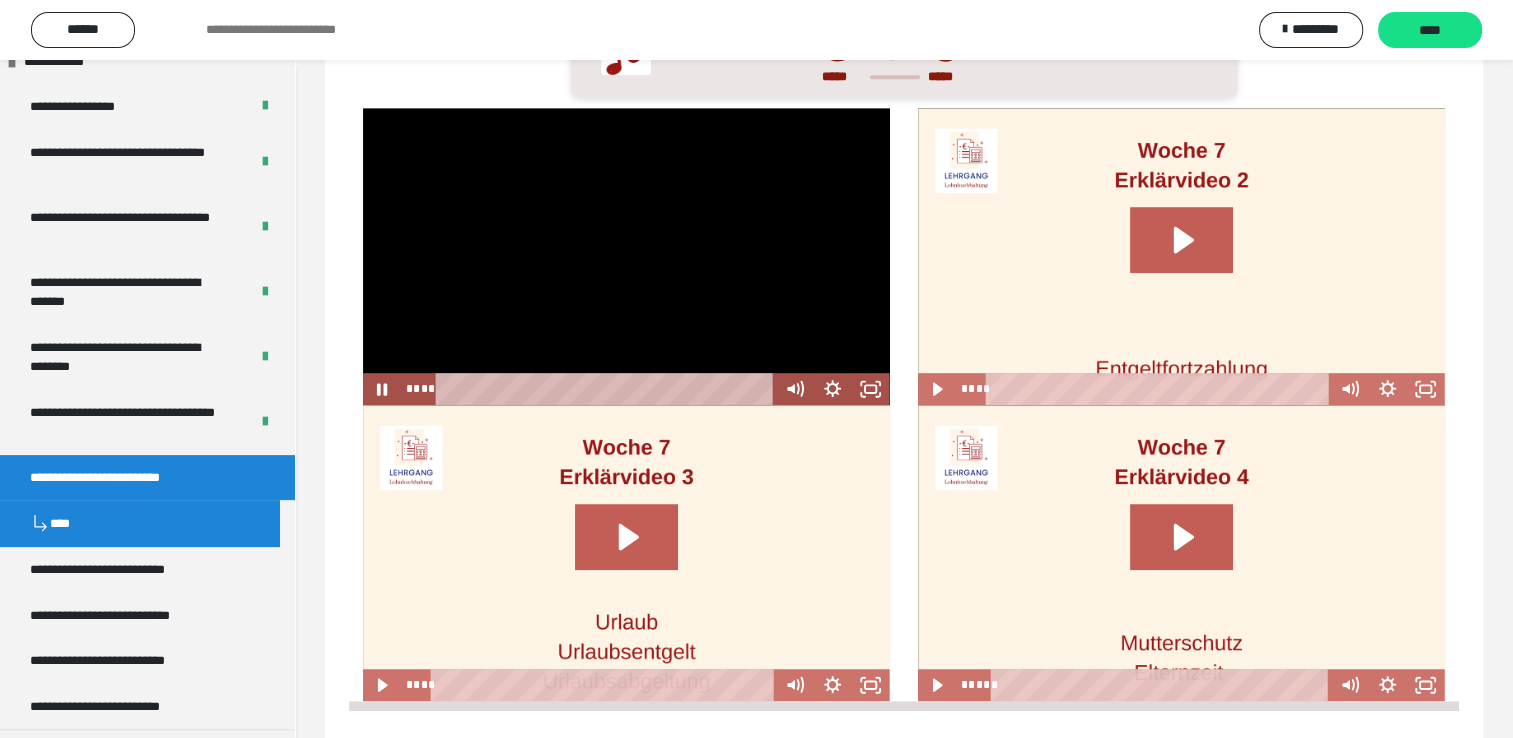 drag, startPoint x: 471, startPoint y: 438, endPoint x: 383, endPoint y: 449, distance: 88.68484 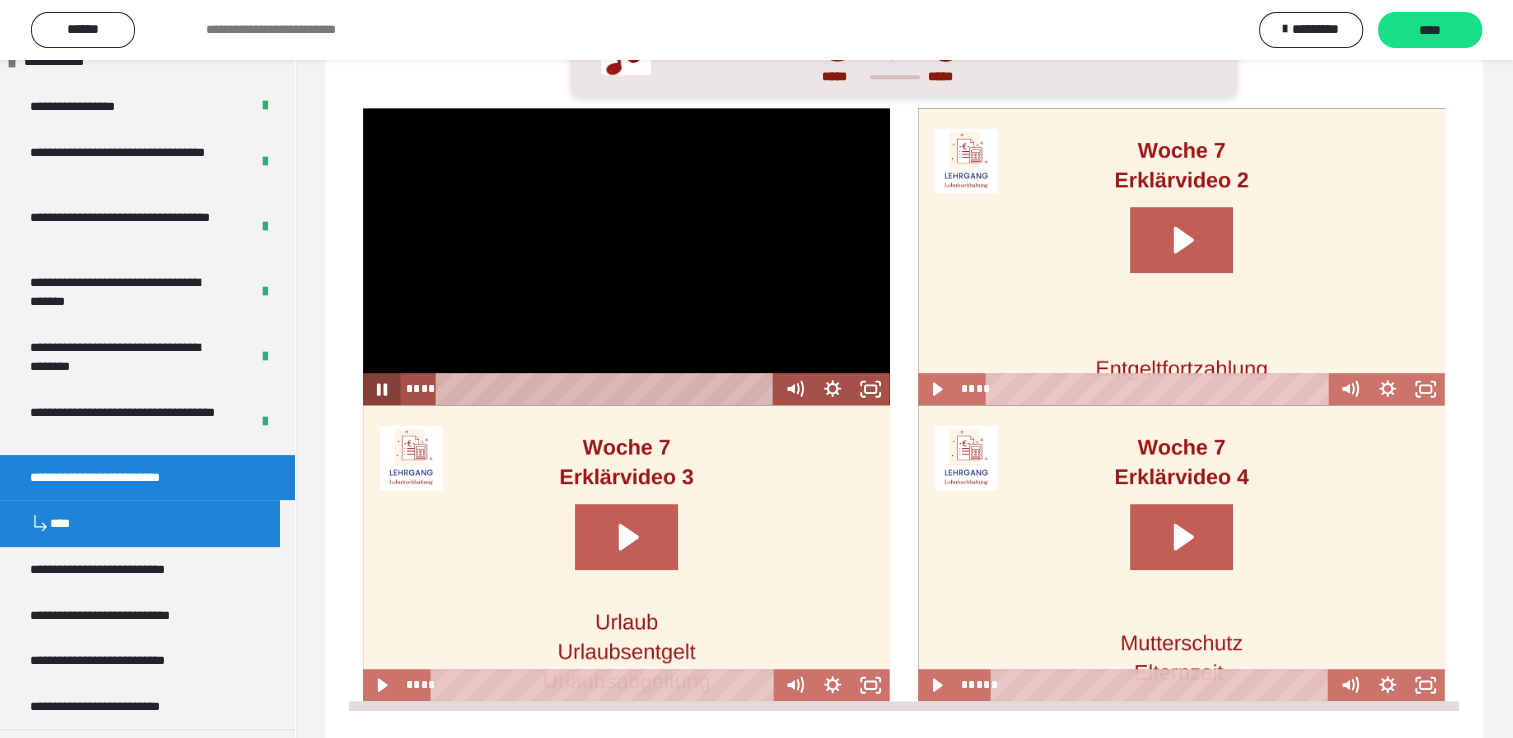 click 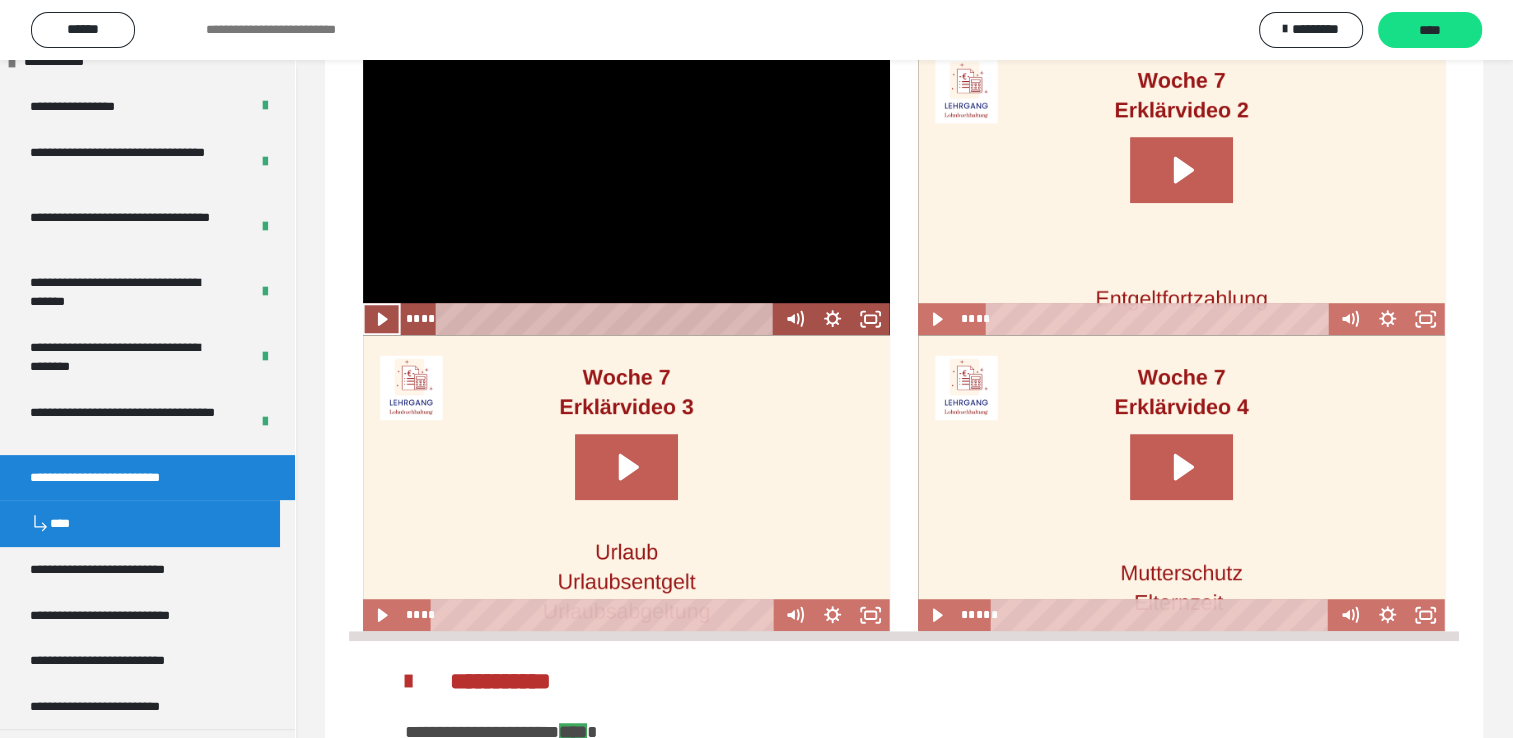 scroll, scrollTop: 1300, scrollLeft: 0, axis: vertical 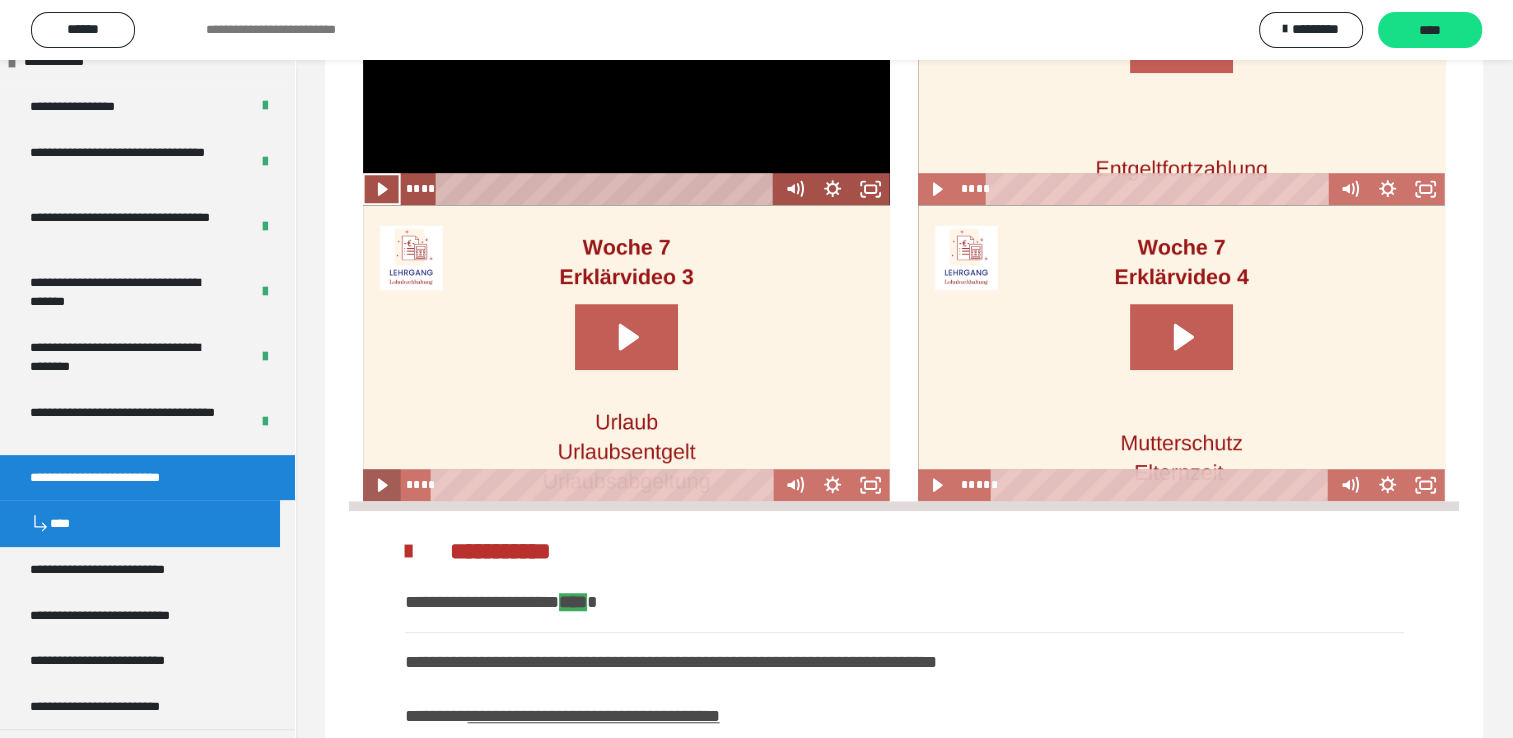 click 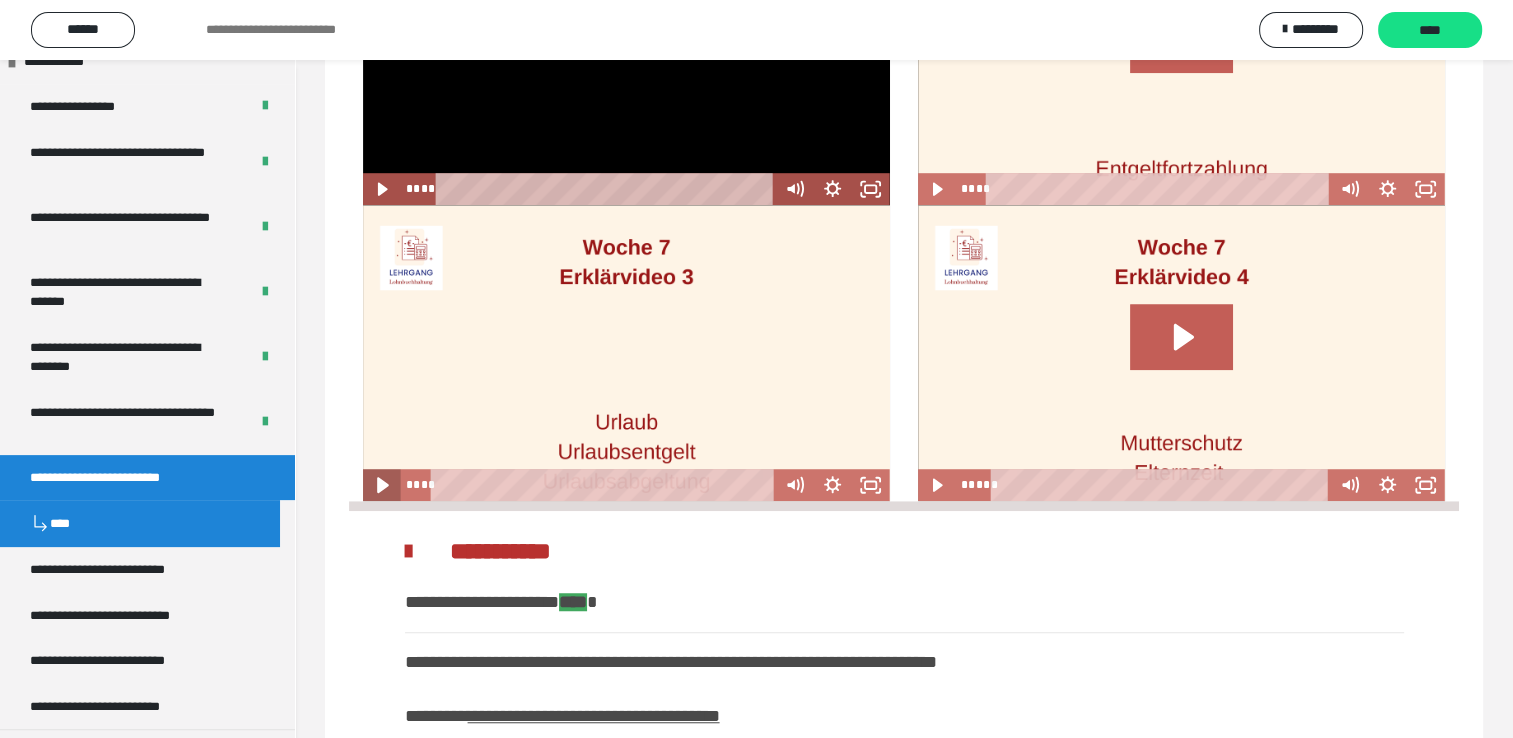 click 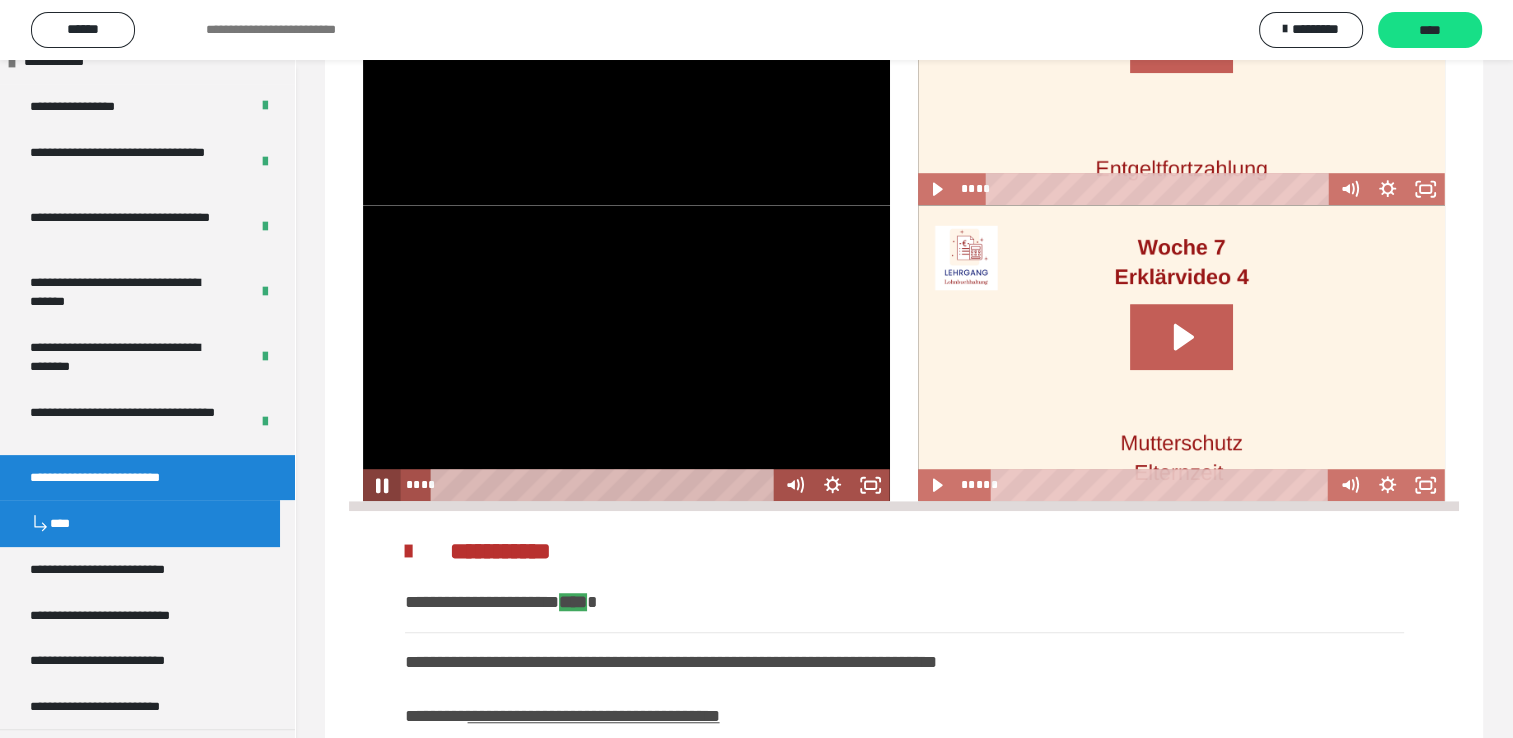 click 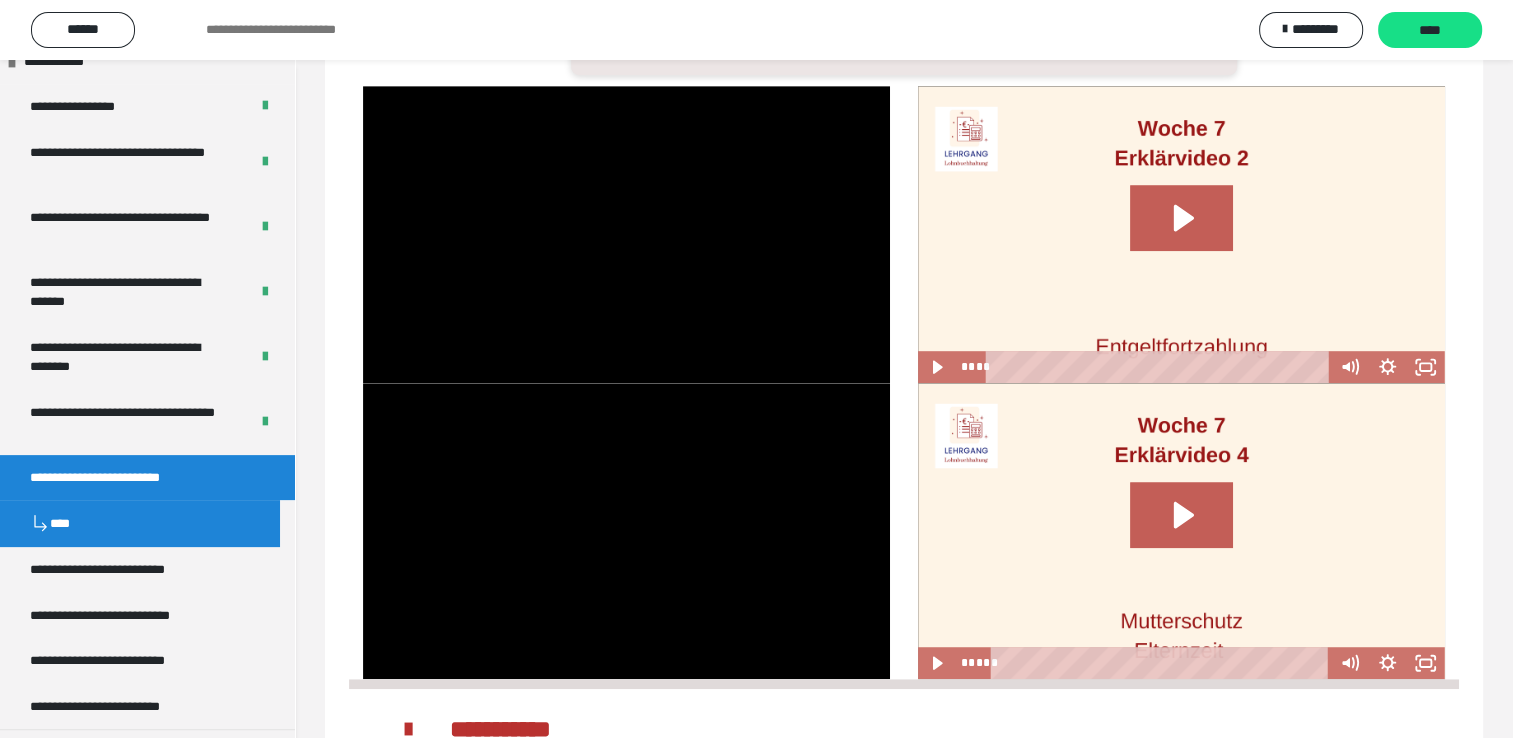 scroll, scrollTop: 900, scrollLeft: 0, axis: vertical 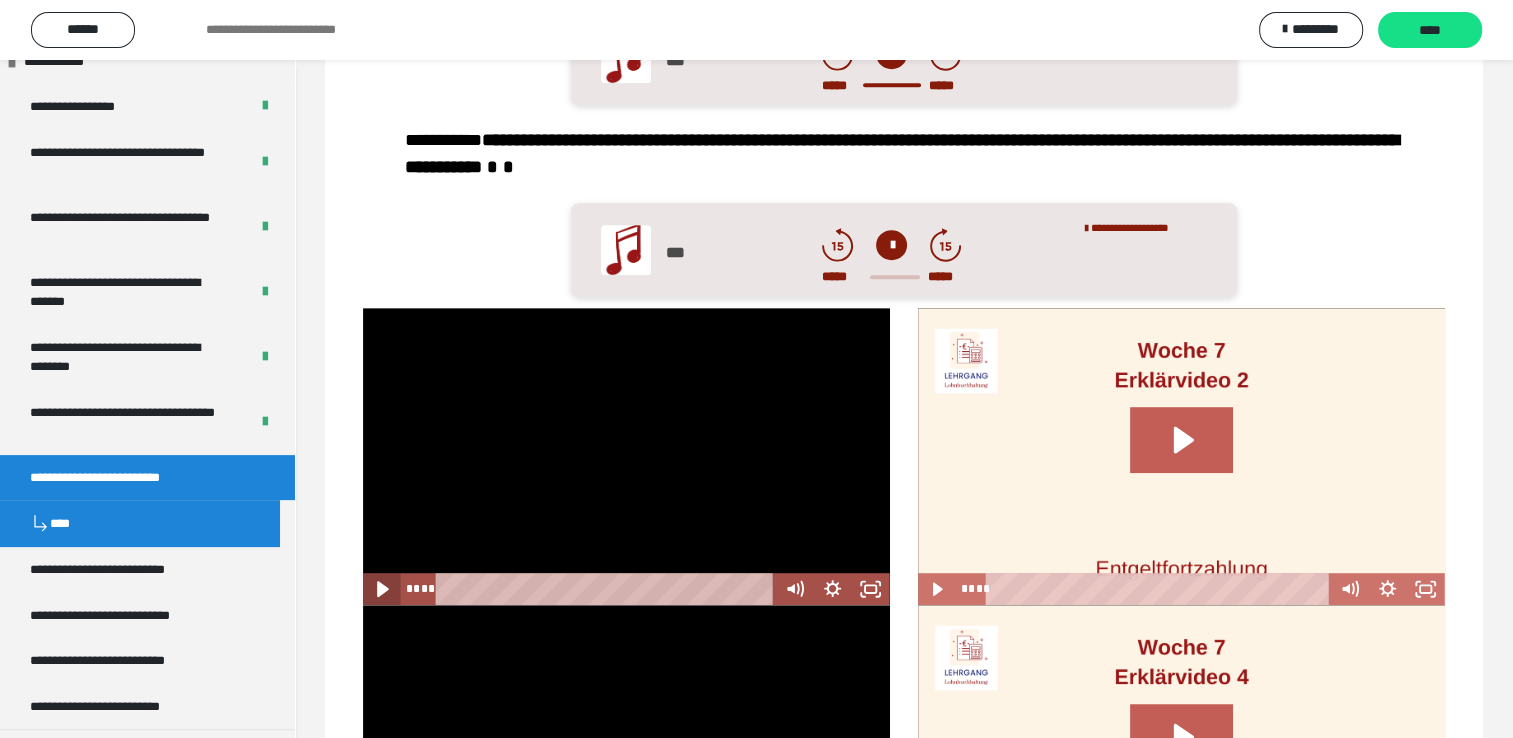 click 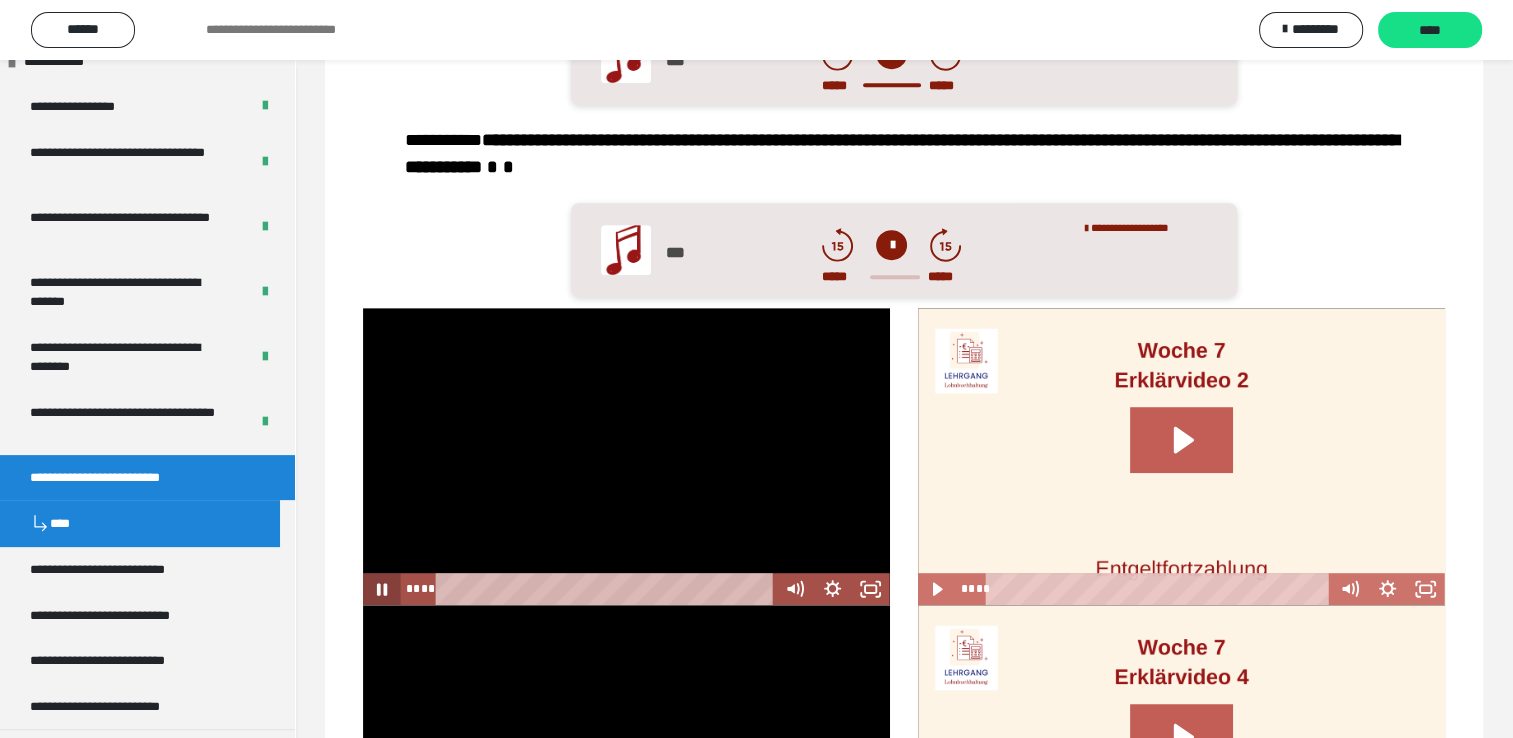 click 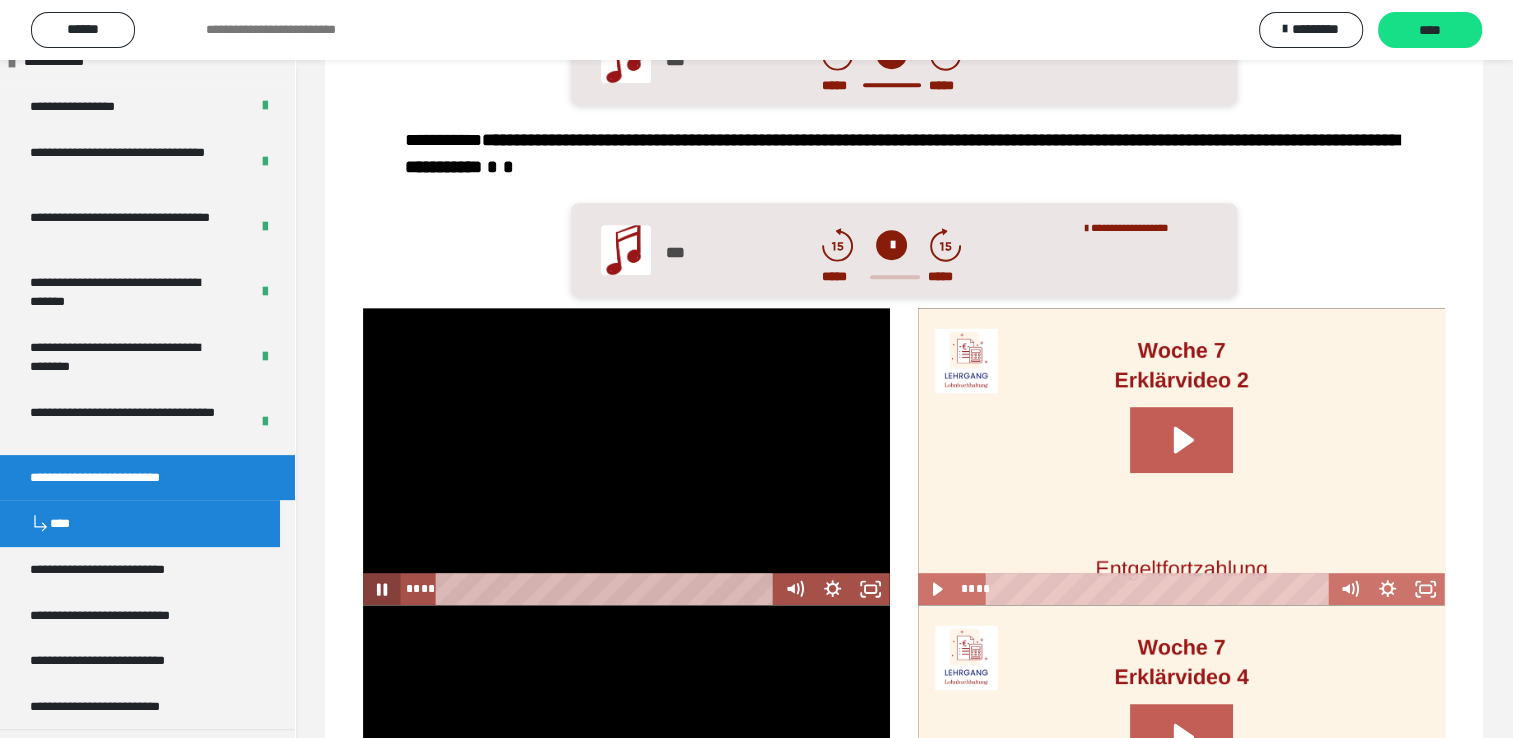 click 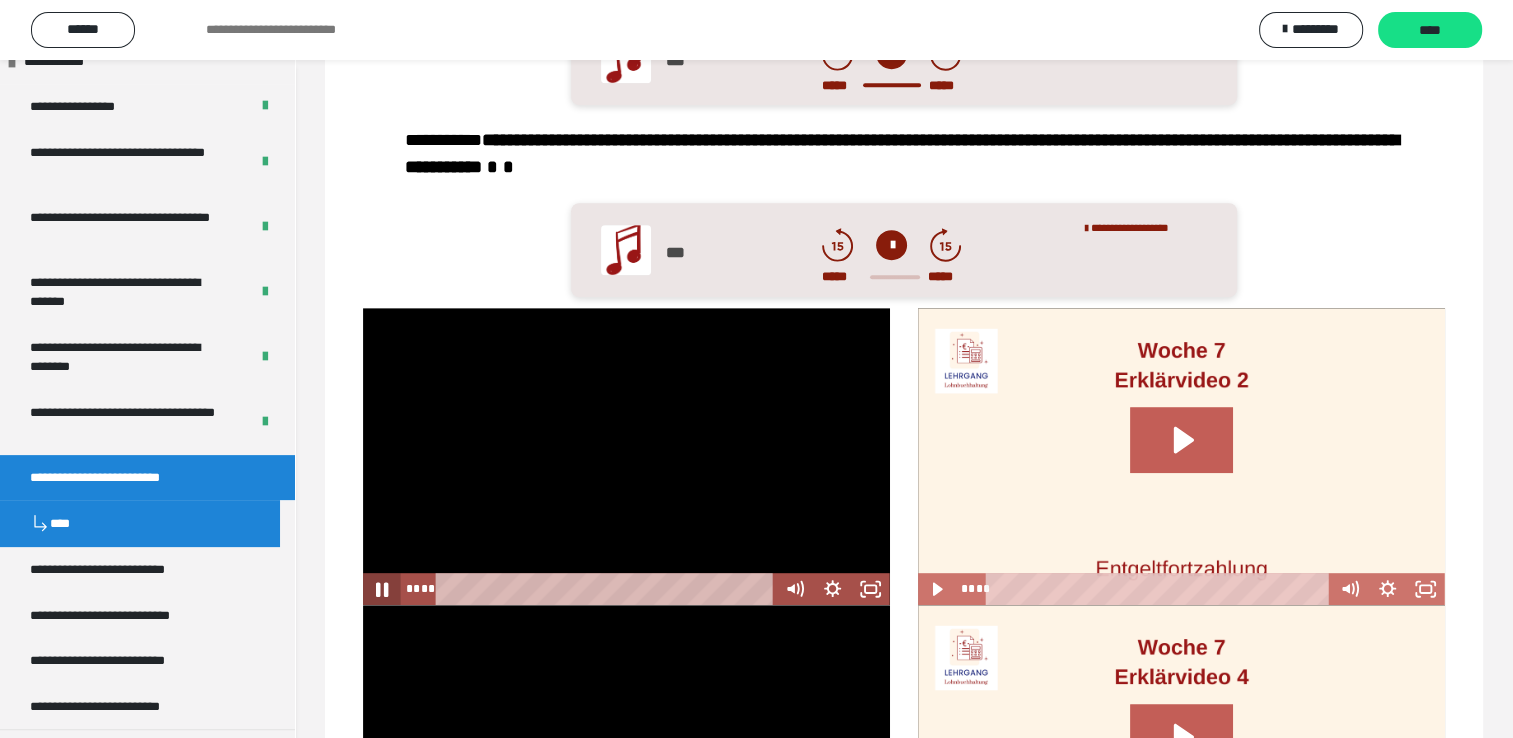 click 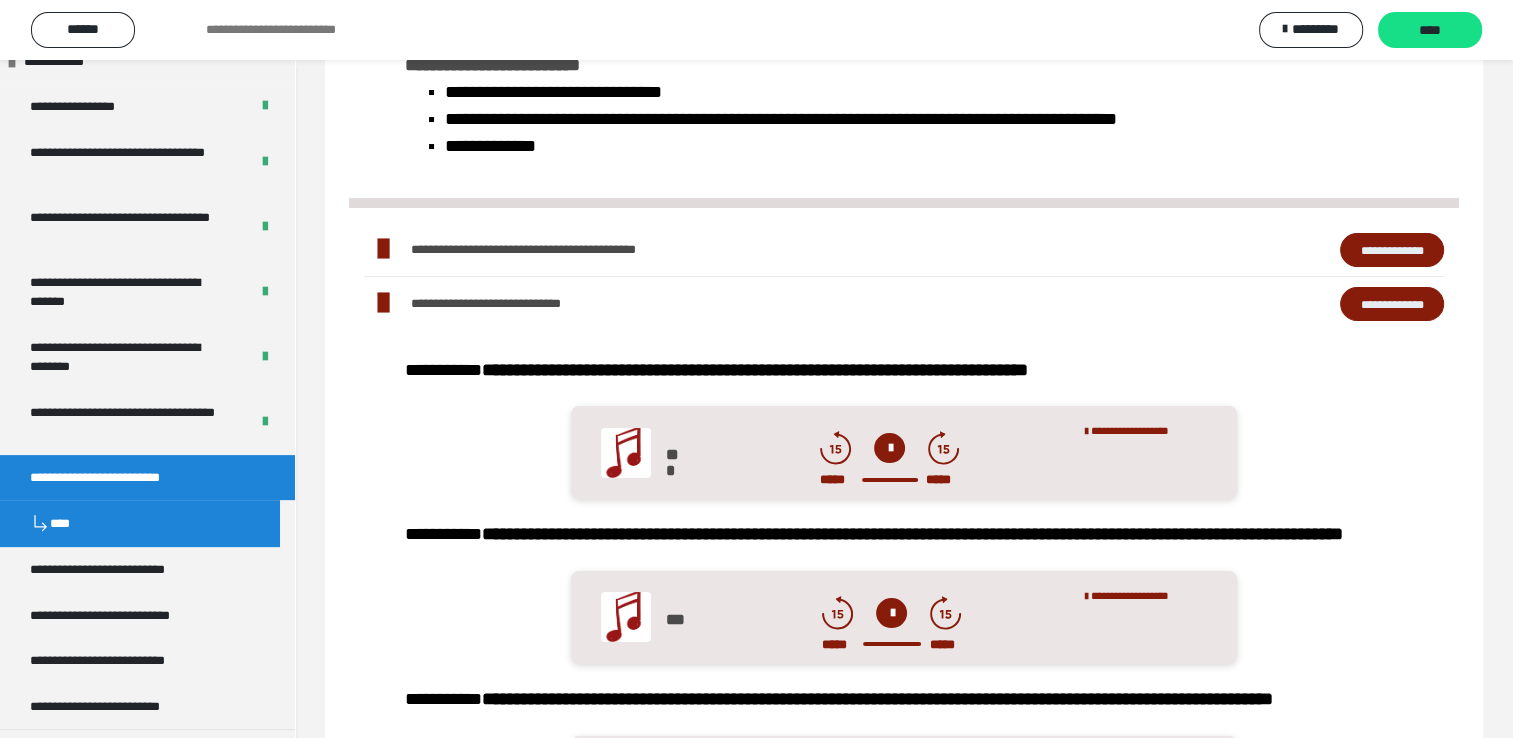 scroll, scrollTop: 200, scrollLeft: 0, axis: vertical 